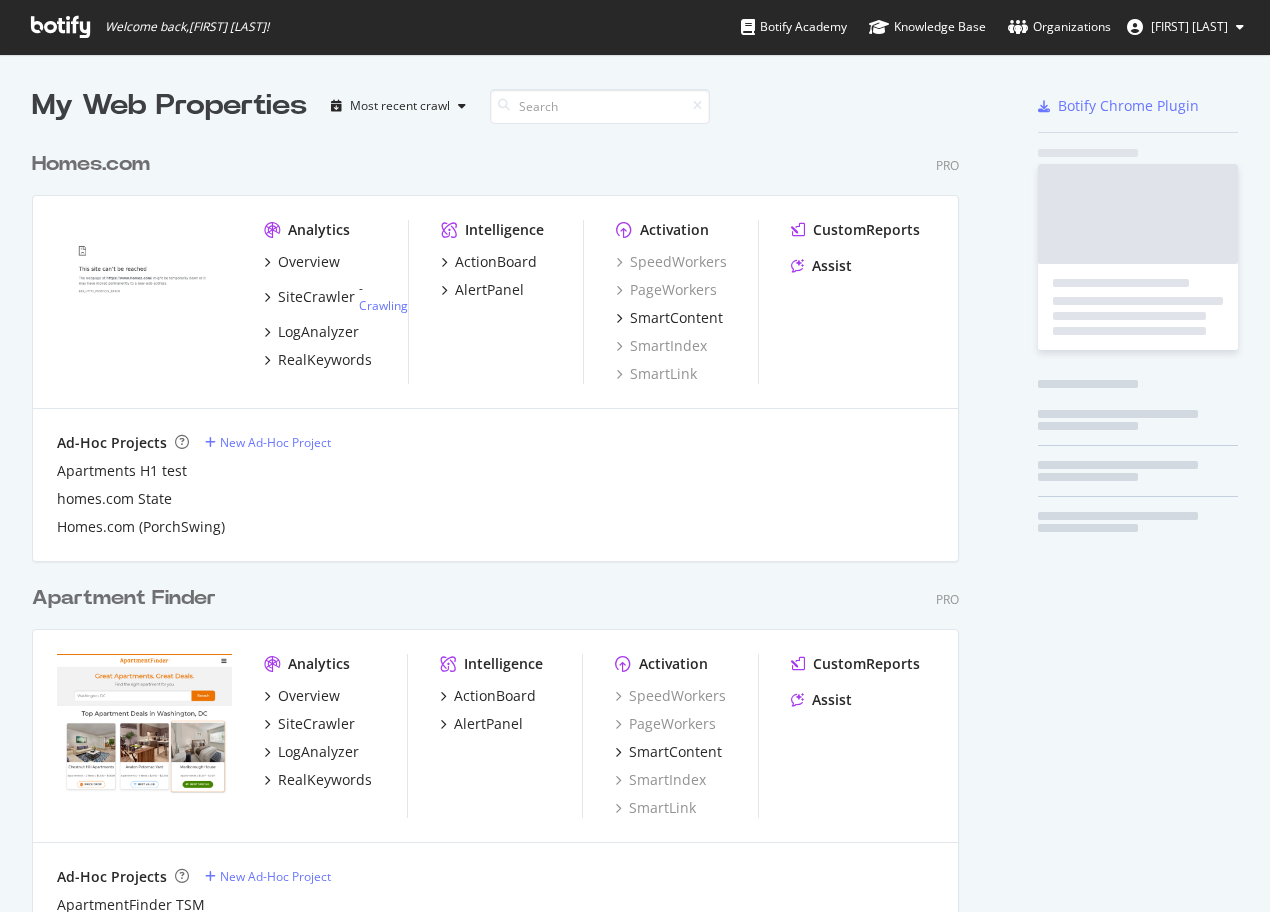 scroll, scrollTop: 0, scrollLeft: 0, axis: both 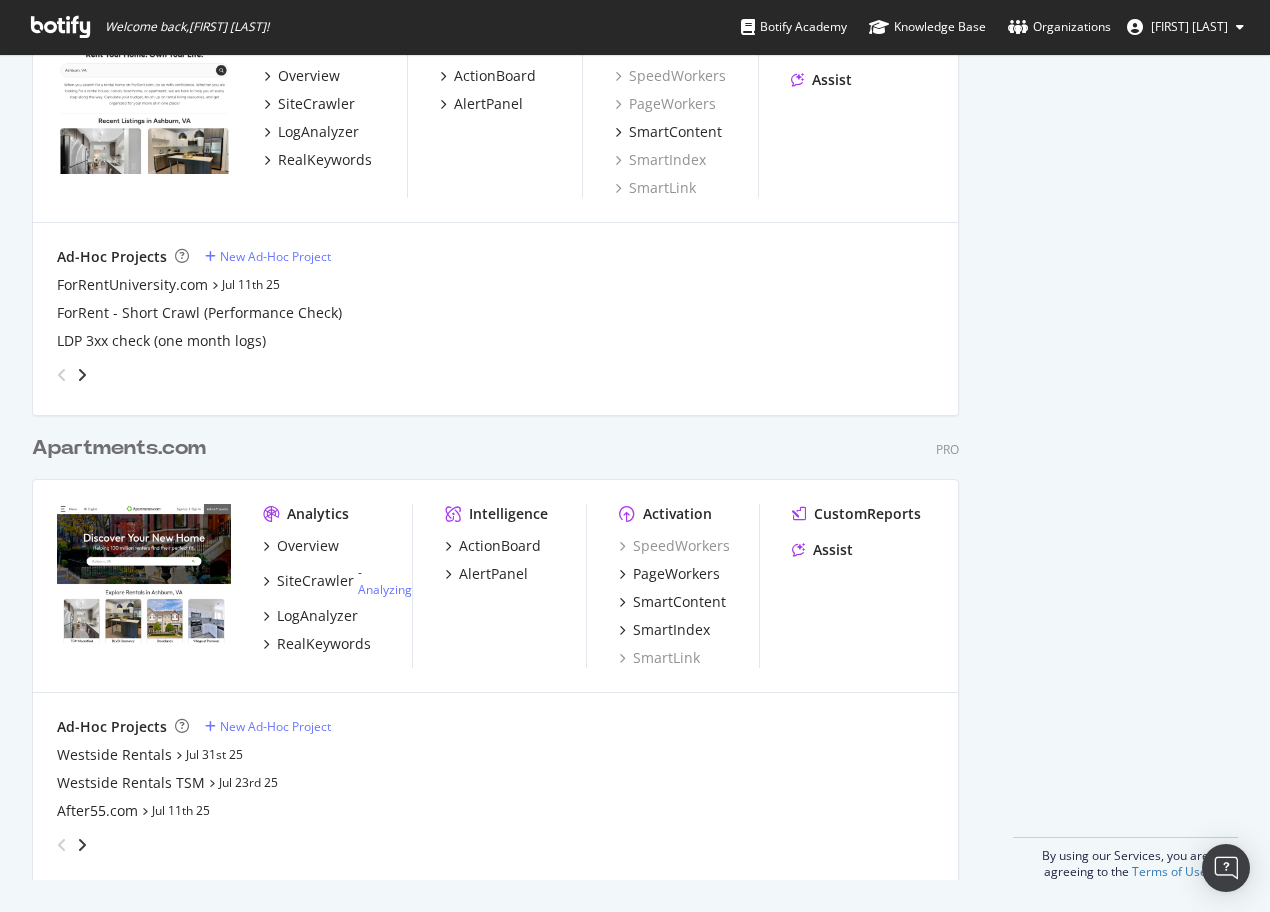 click on "Apartments.com" at bounding box center [119, 448] 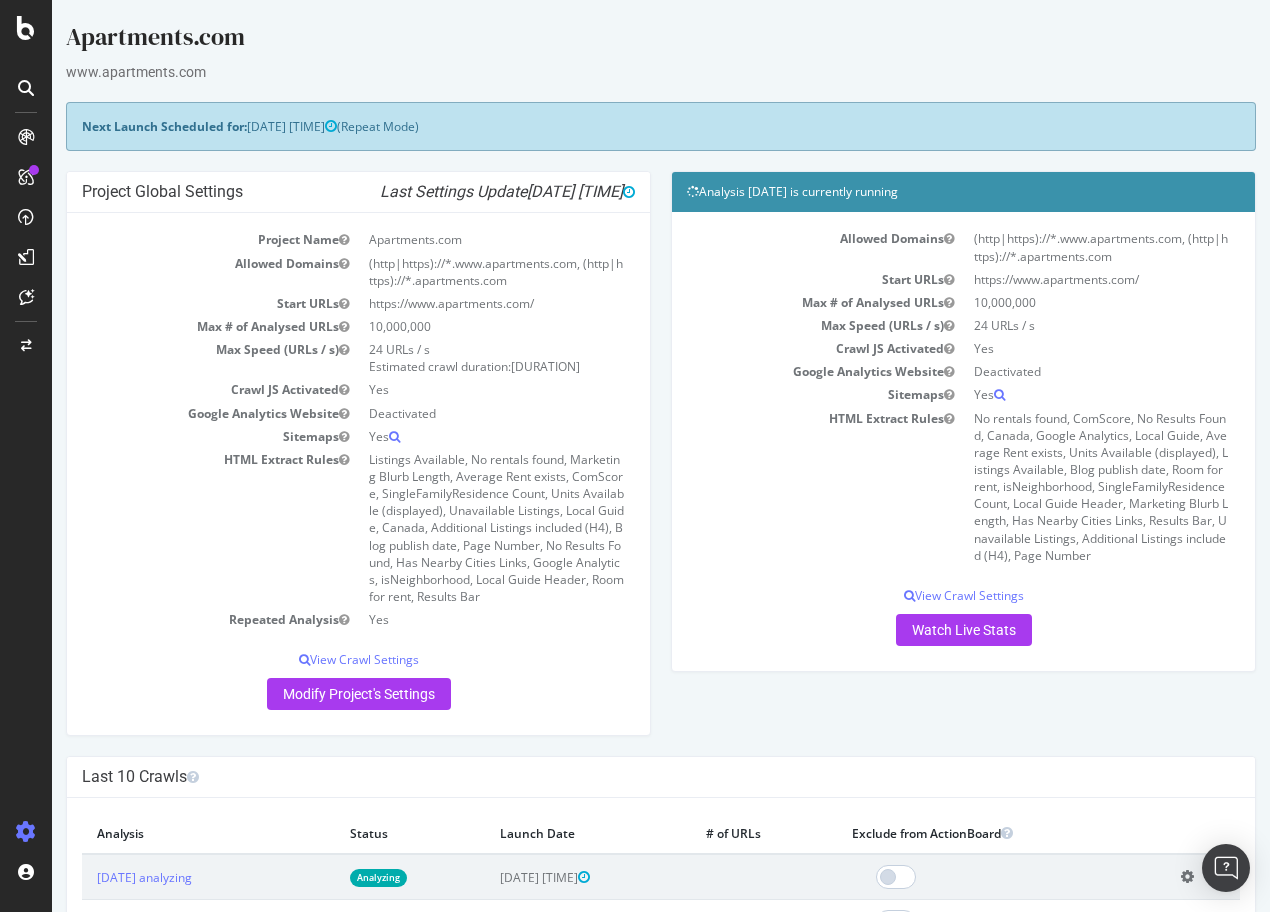 scroll, scrollTop: 0, scrollLeft: 0, axis: both 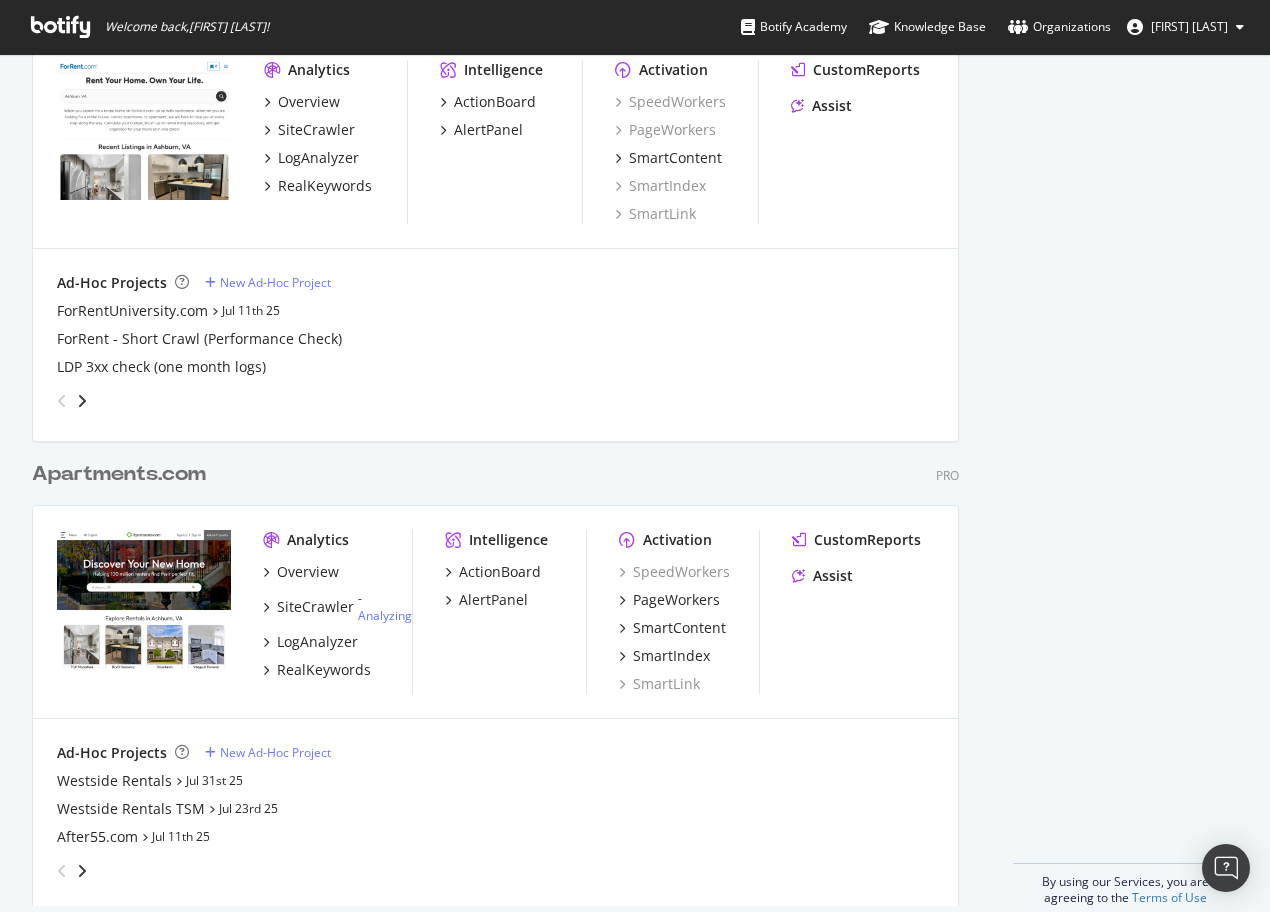 click on "Apartments.com" at bounding box center (119, 474) 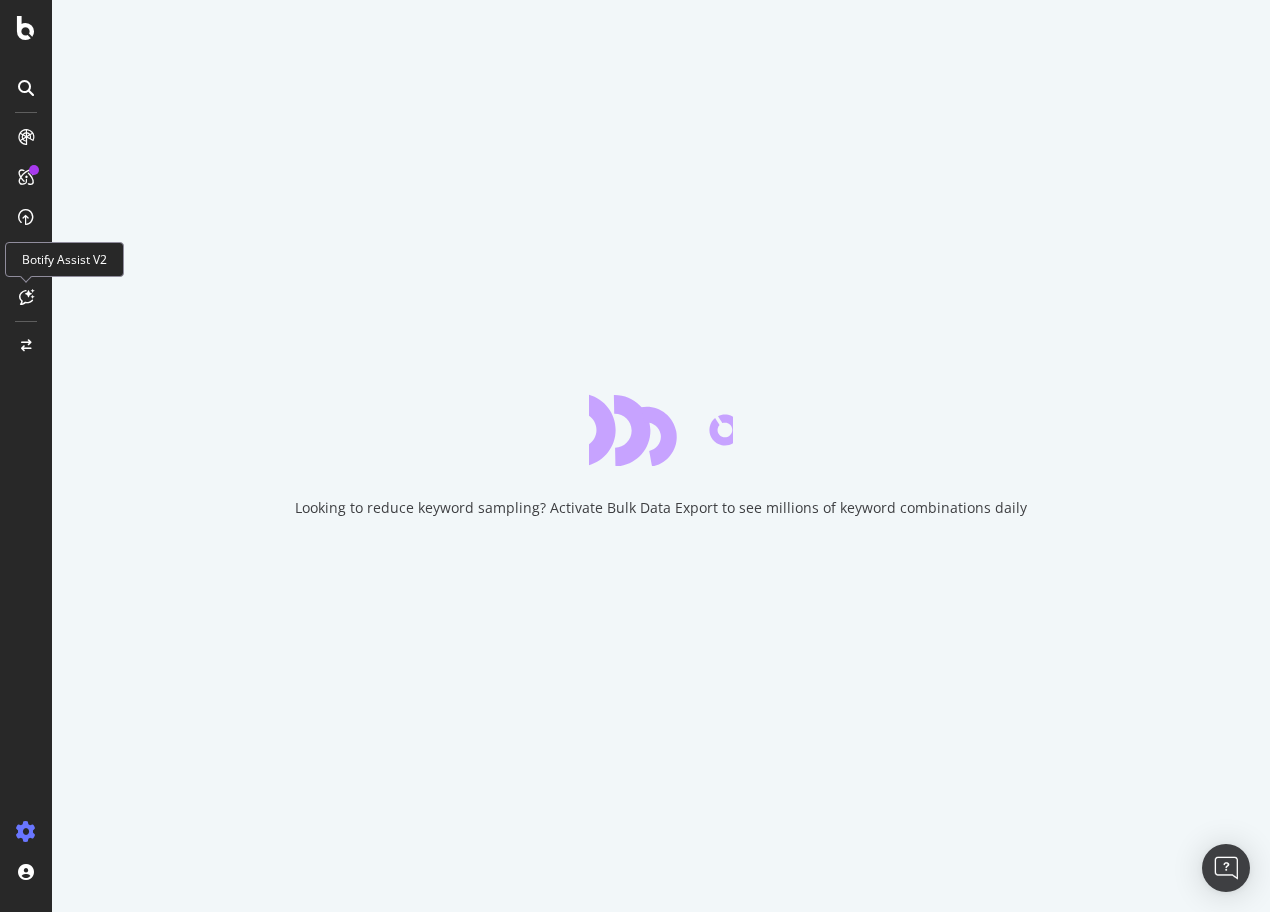 scroll, scrollTop: 0, scrollLeft: 0, axis: both 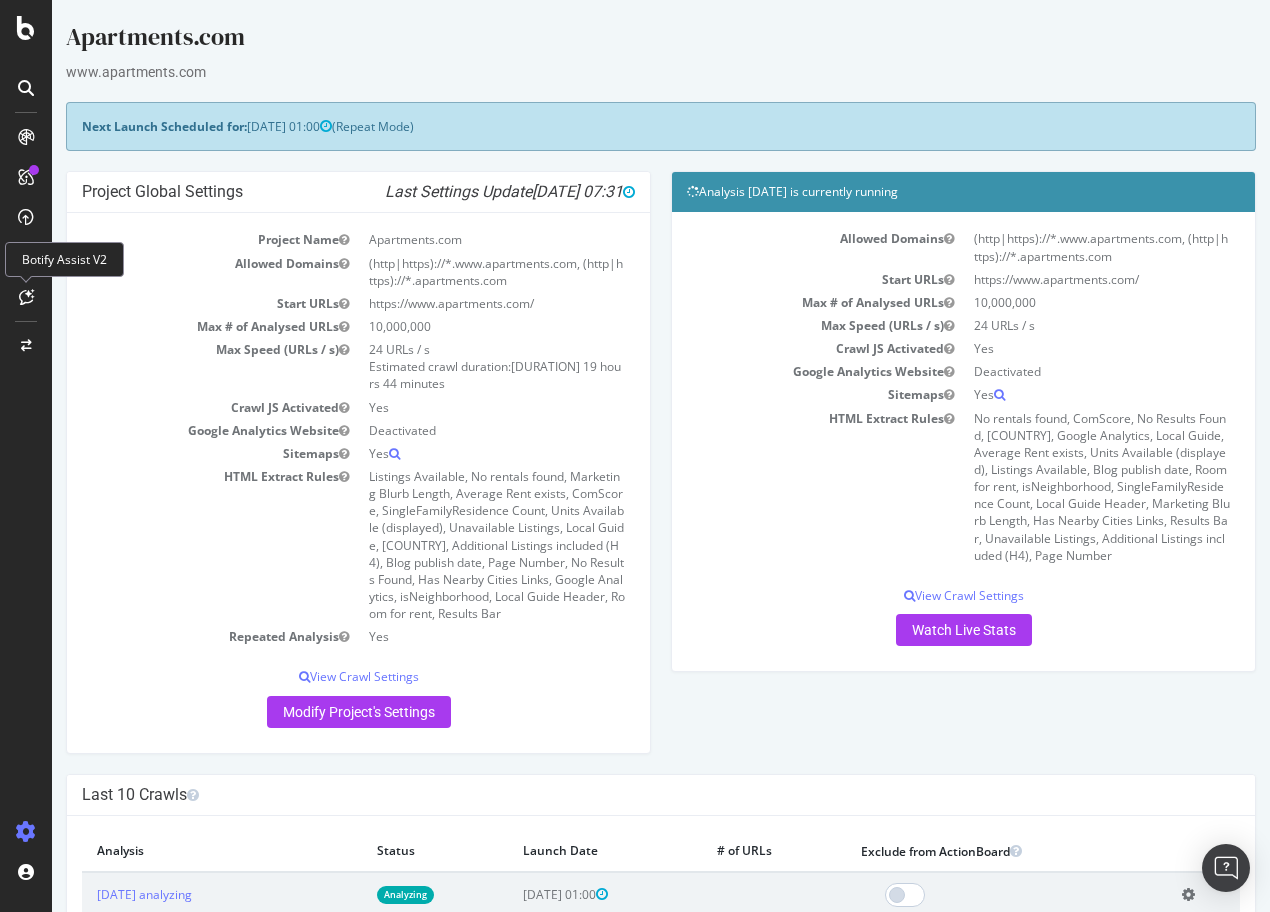click at bounding box center (26, 297) 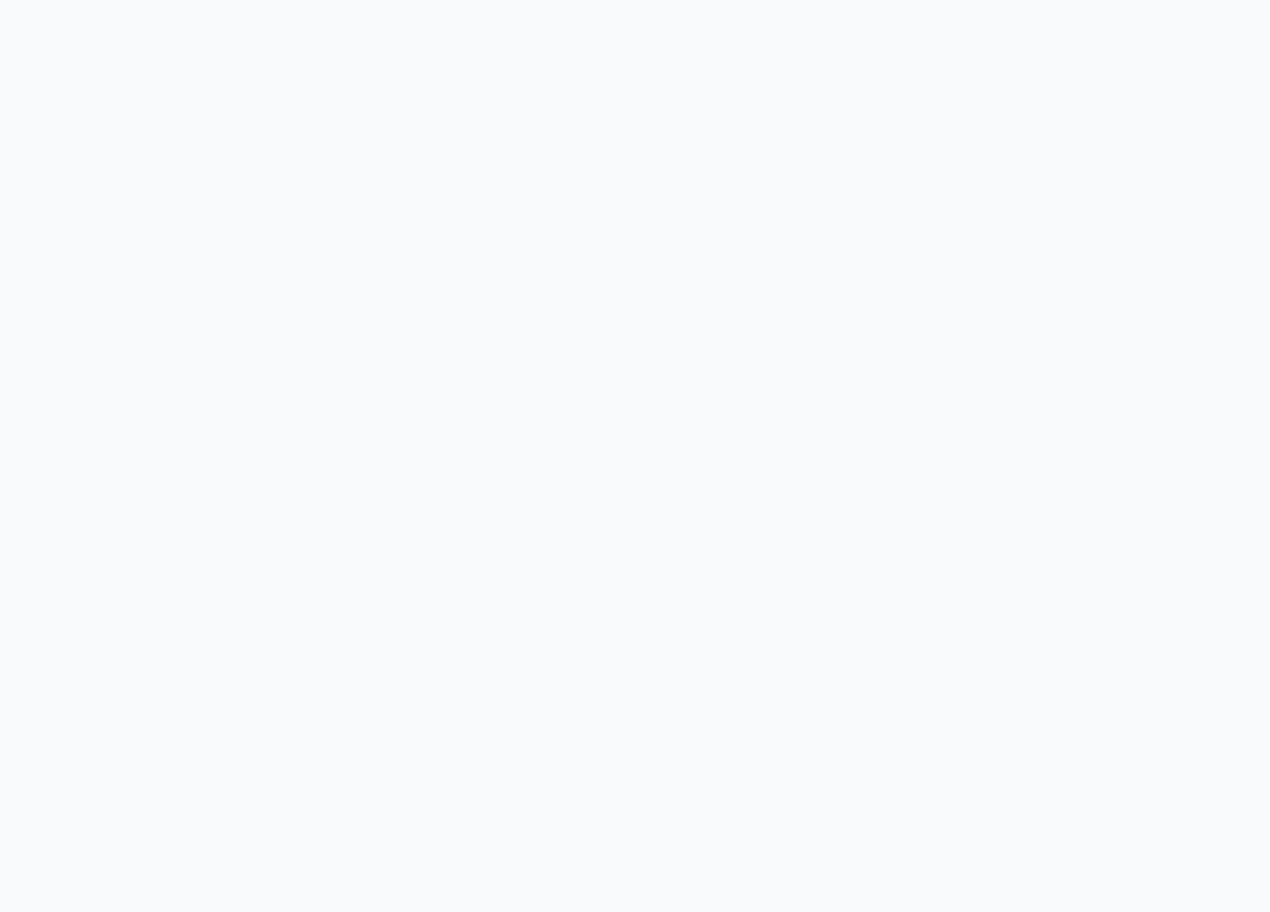 scroll, scrollTop: 0, scrollLeft: 0, axis: both 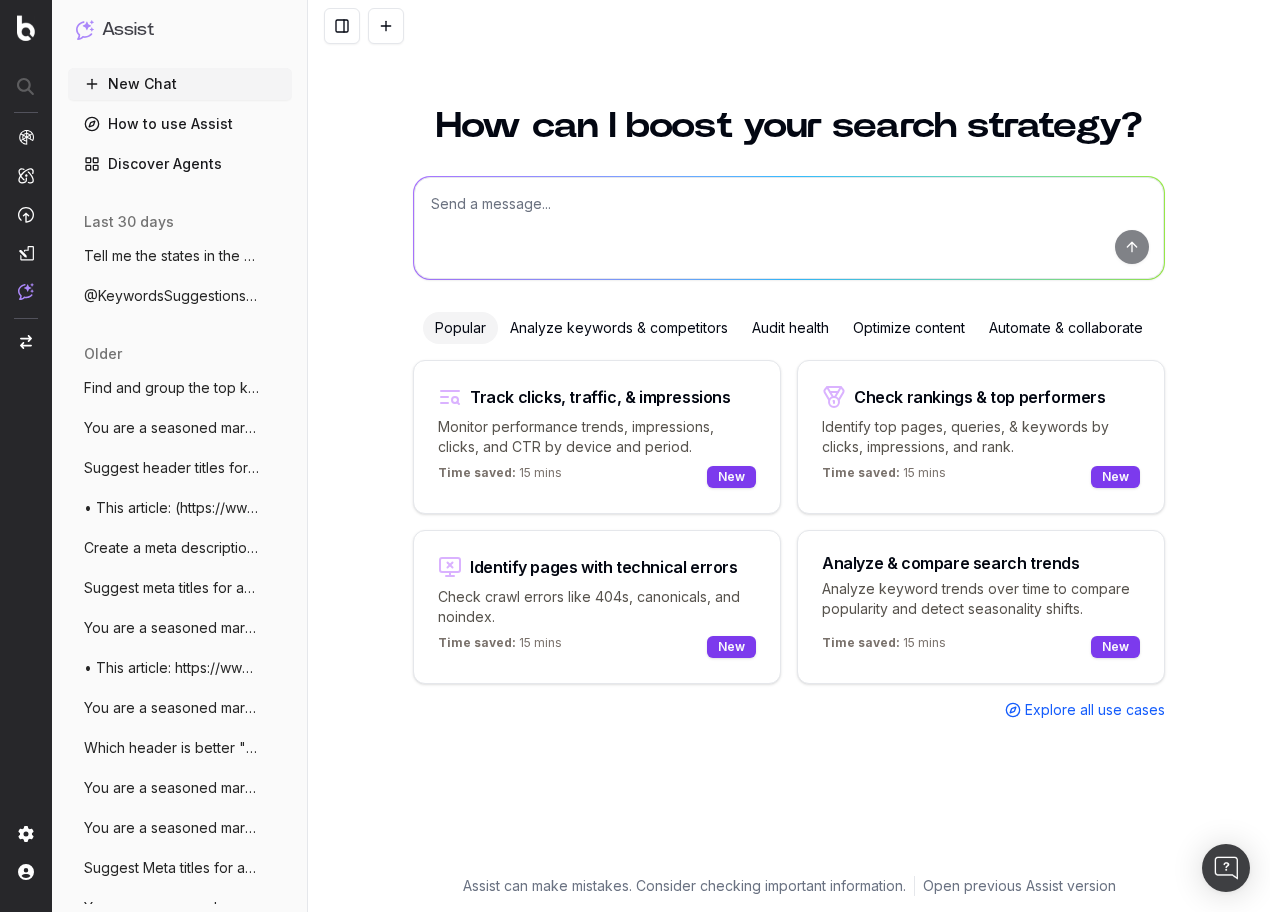 click at bounding box center (789, 228) 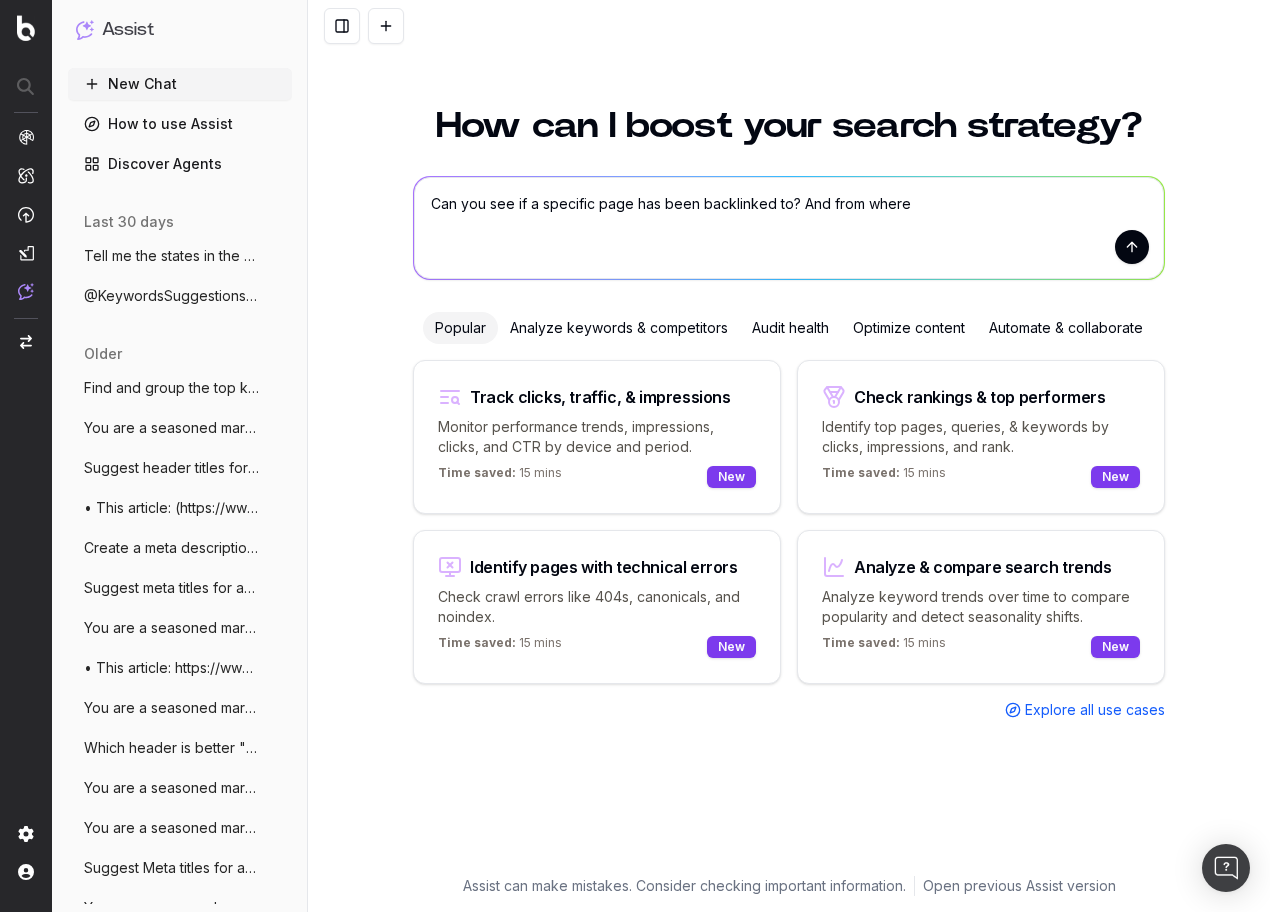 type on "Can you see if a specific page has been backlinked to? And from where?" 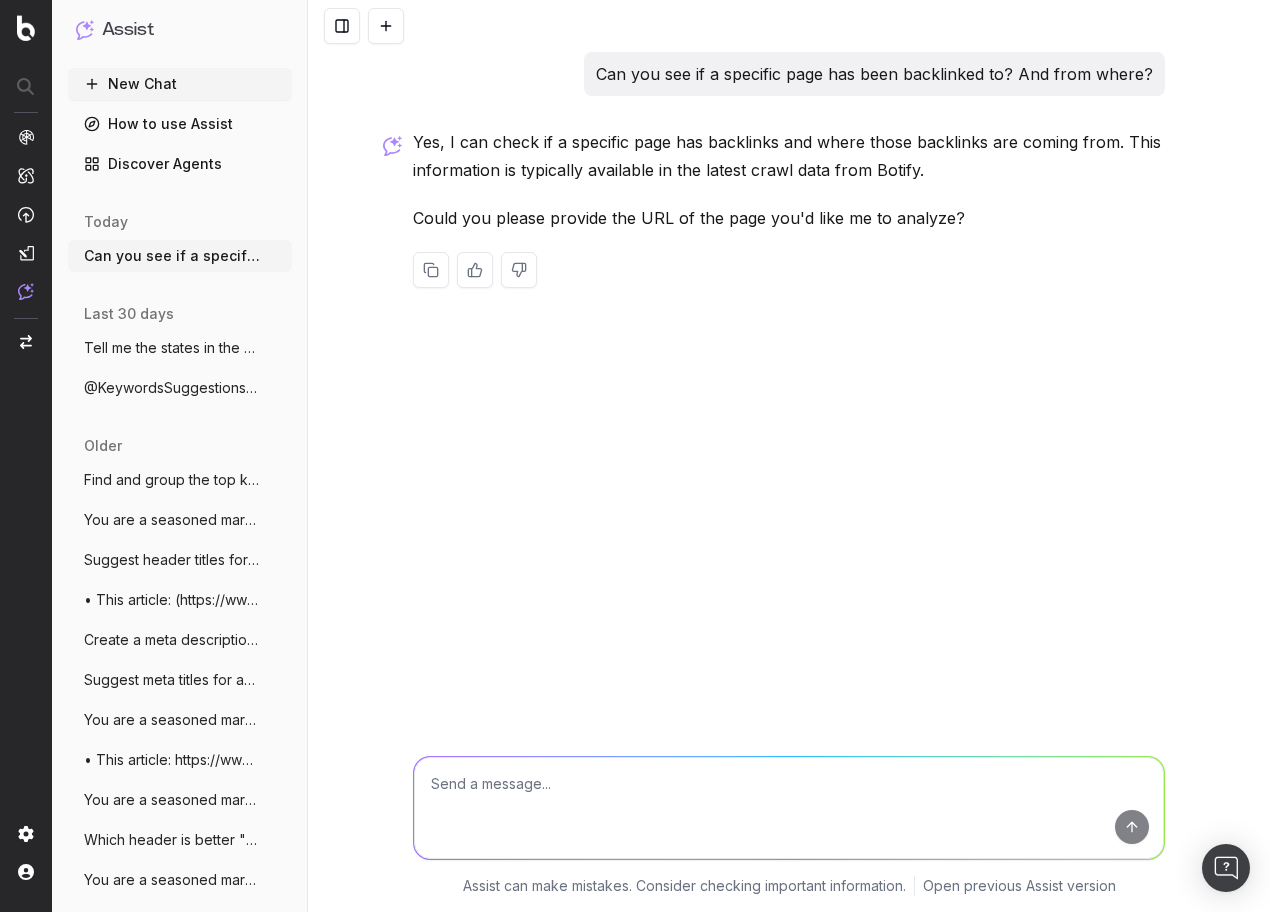scroll, scrollTop: 0, scrollLeft: 0, axis: both 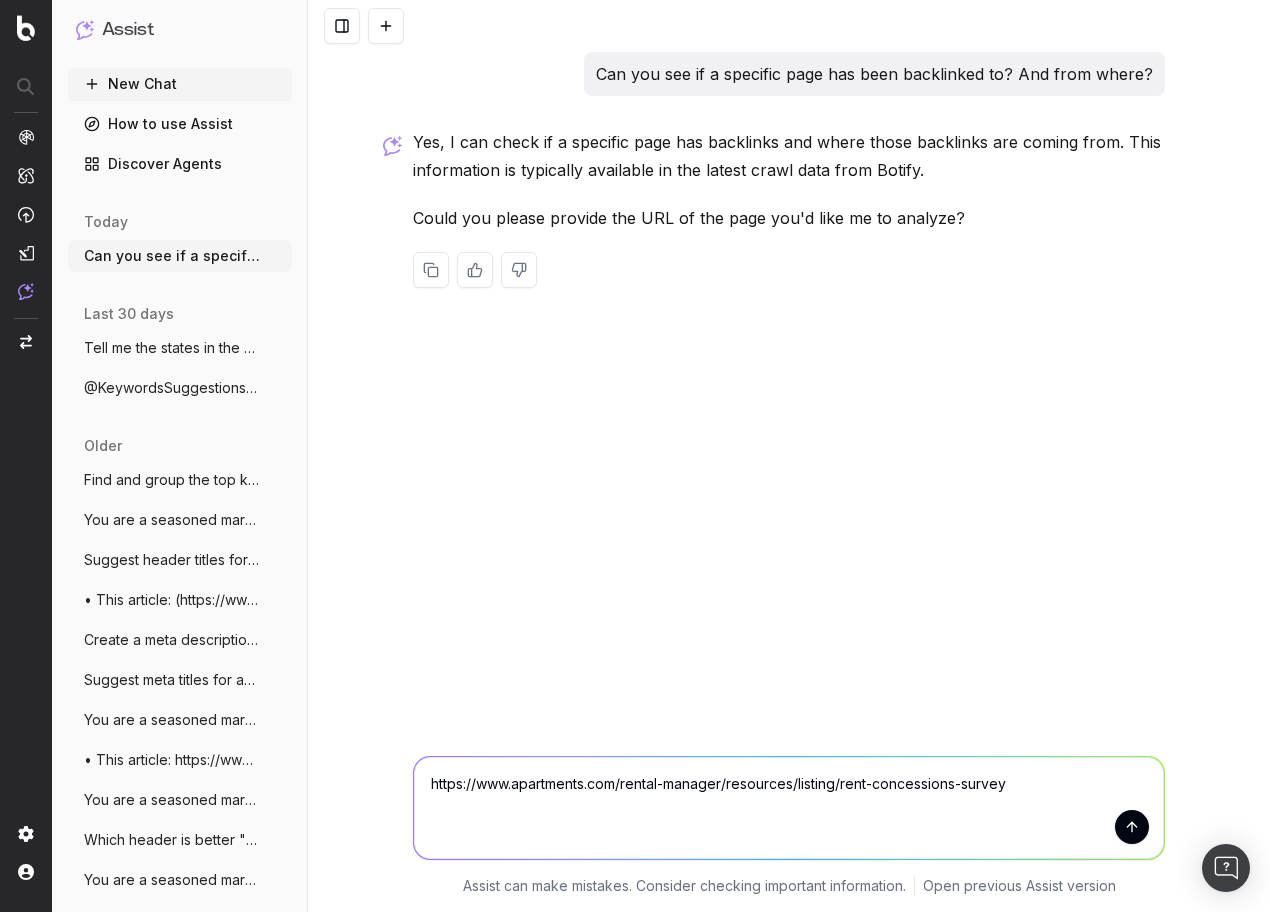 type on "https://www.apartments.com/rental-manager/resources/listing/rent-concessions-survey" 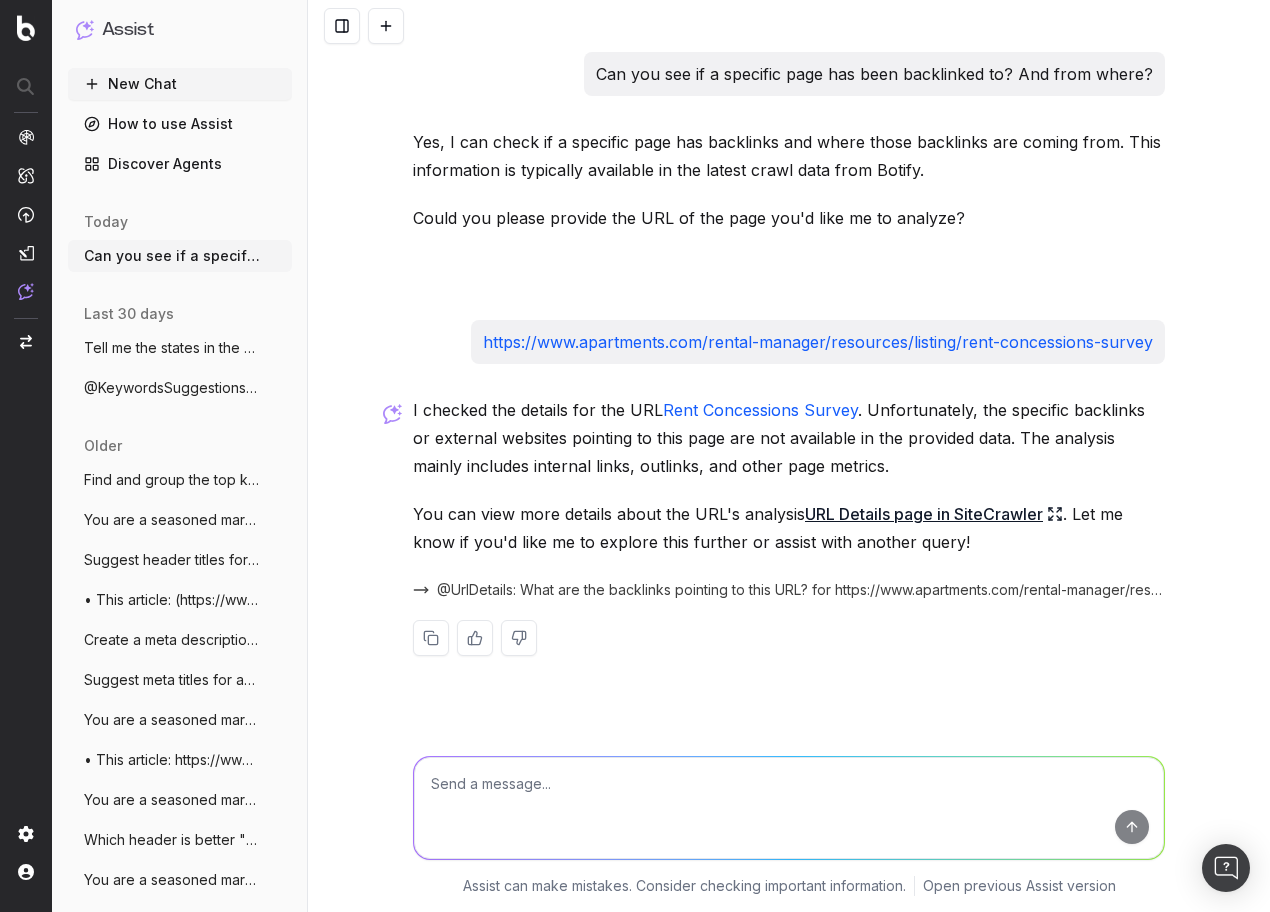 click 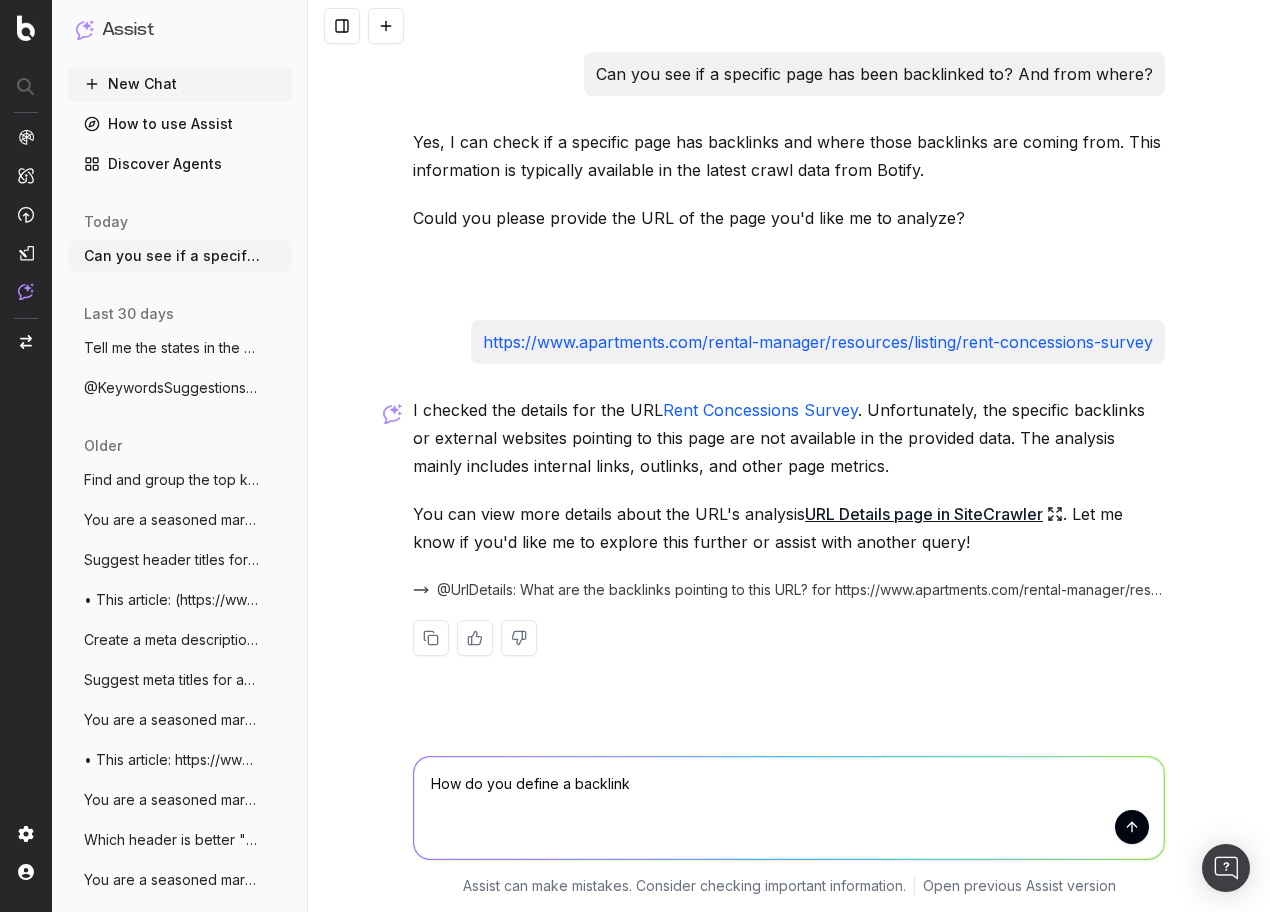 type on "How do you define a backlink?" 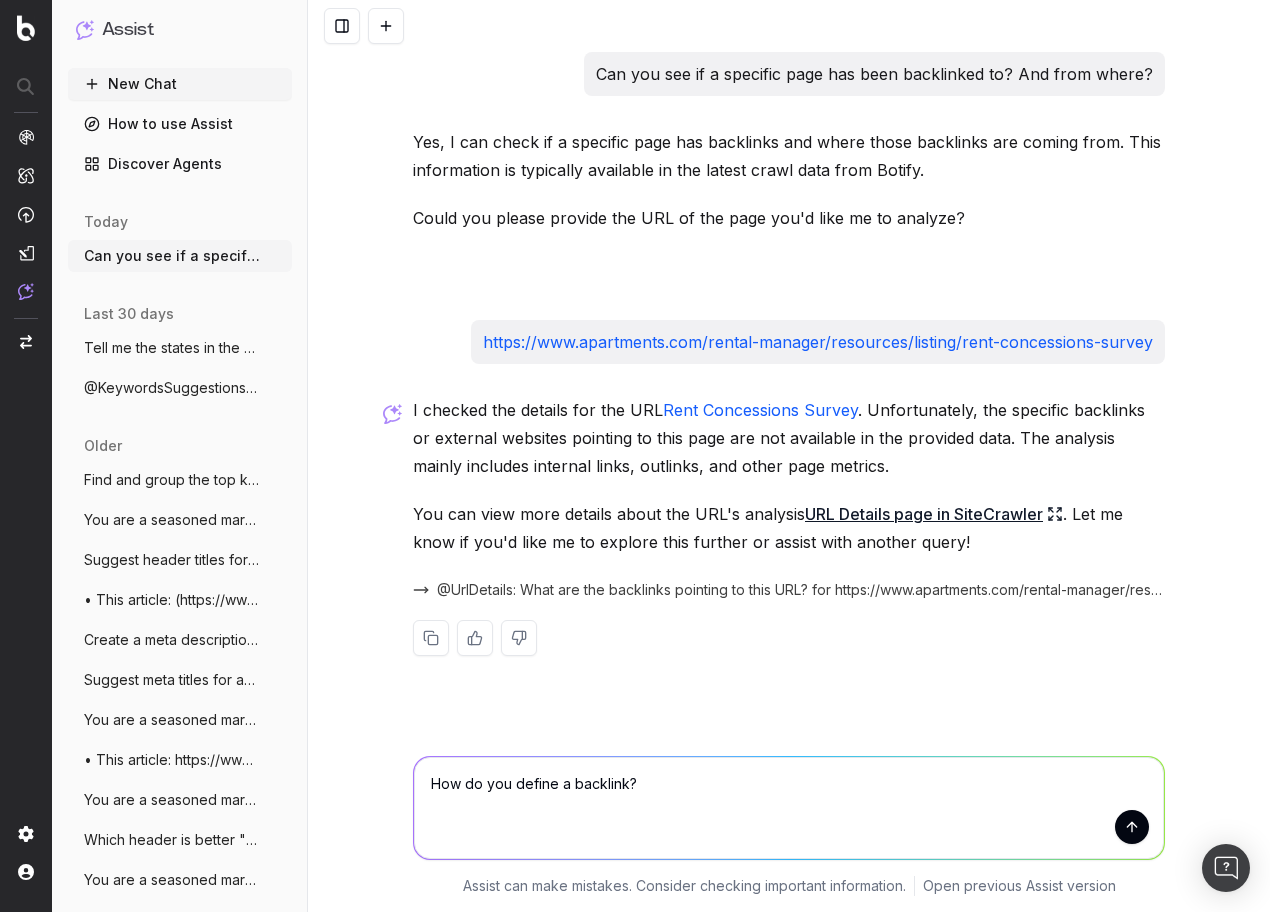 type 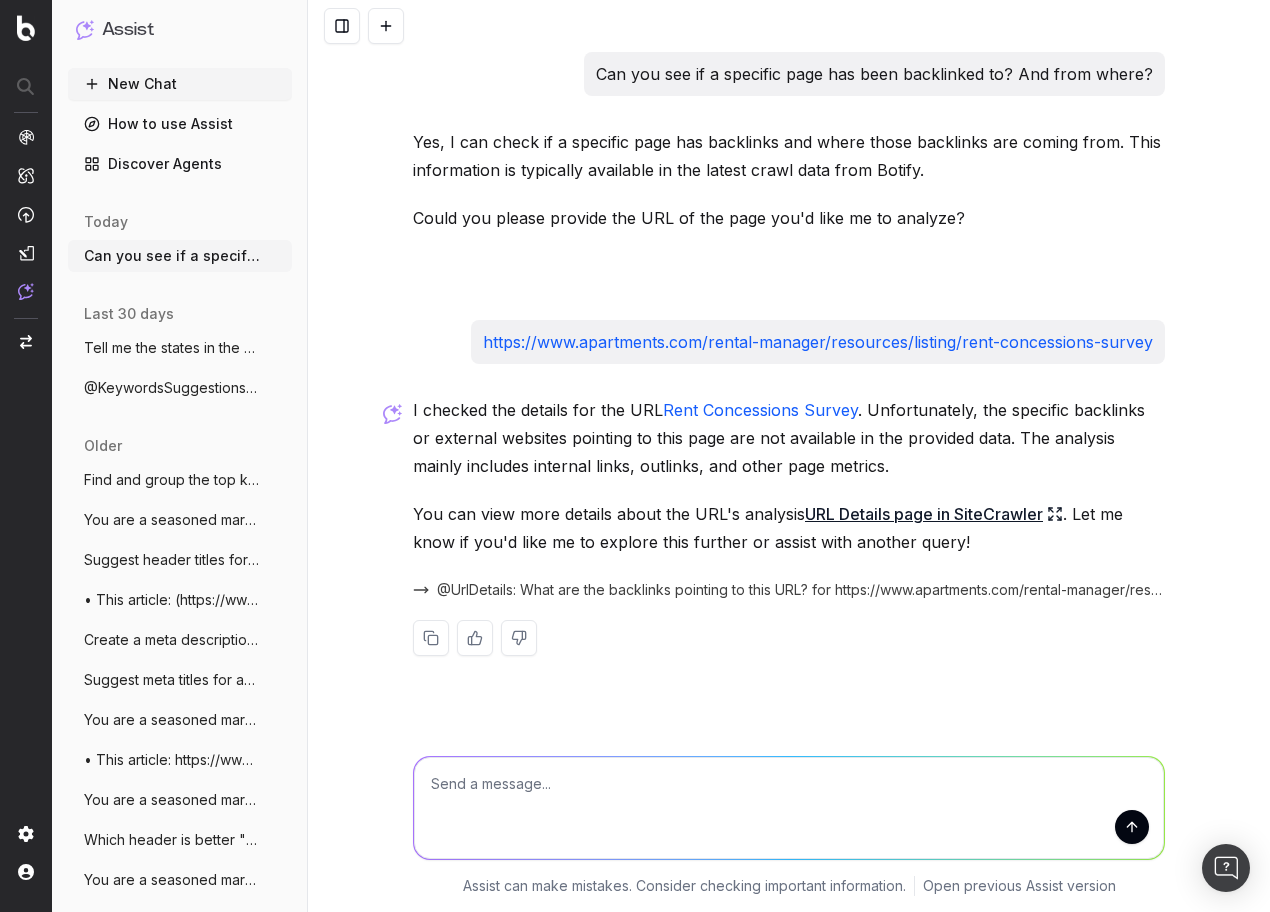 scroll, scrollTop: 80, scrollLeft: 0, axis: vertical 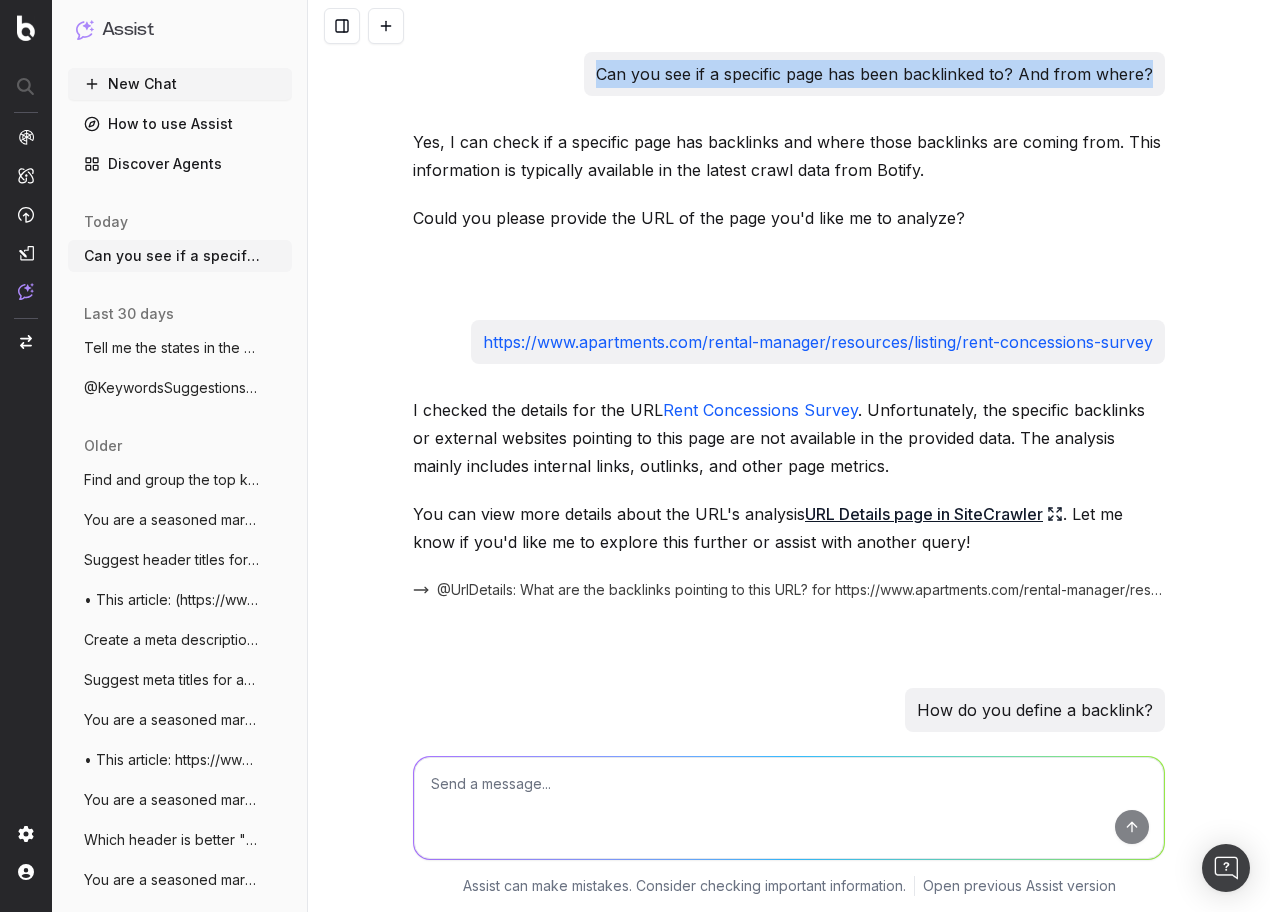 drag, startPoint x: 1149, startPoint y: 72, endPoint x: 600, endPoint y: 88, distance: 549.2331 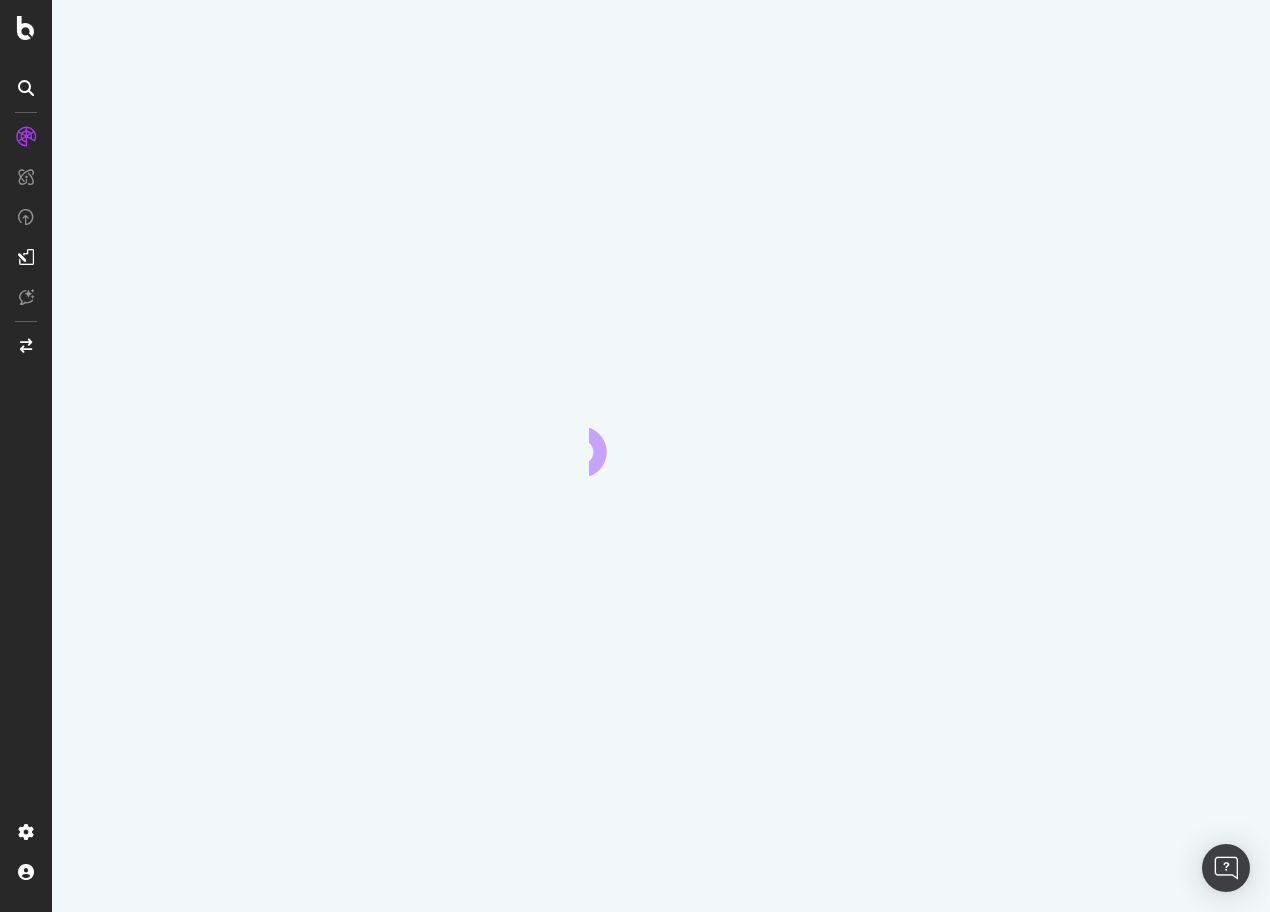 scroll, scrollTop: 0, scrollLeft: 0, axis: both 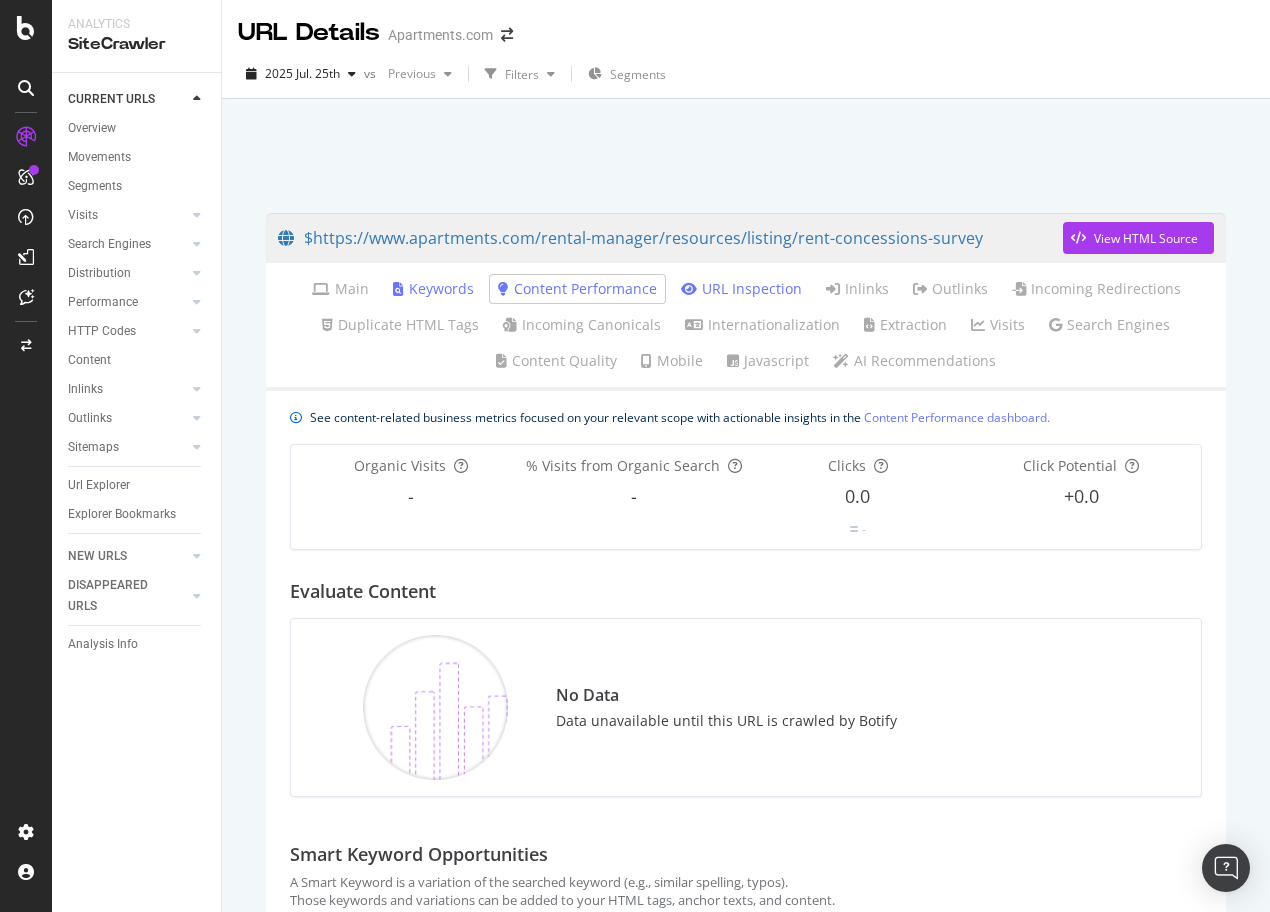 click on "Content Performance" at bounding box center (577, 289) 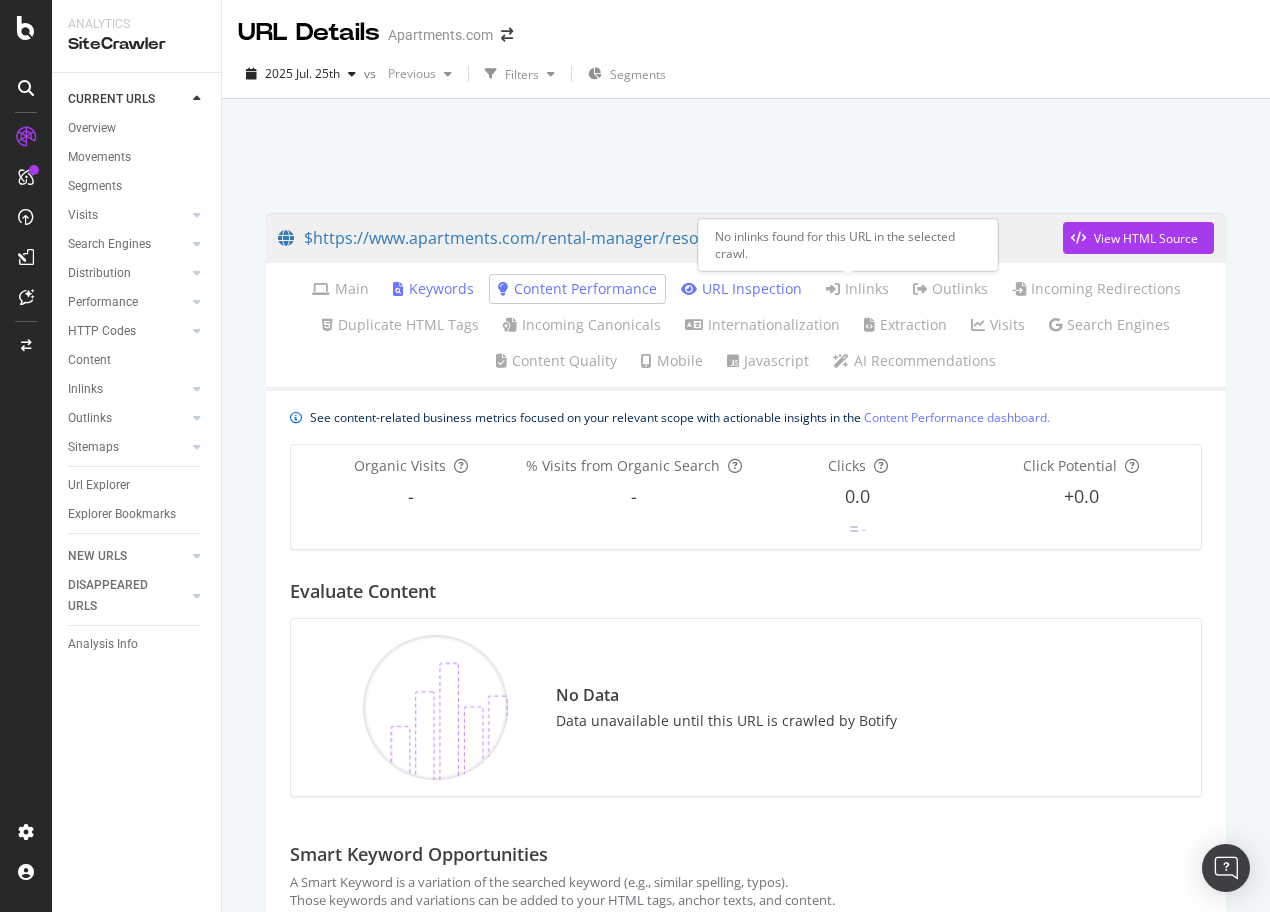click on "Inlinks" at bounding box center (857, 289) 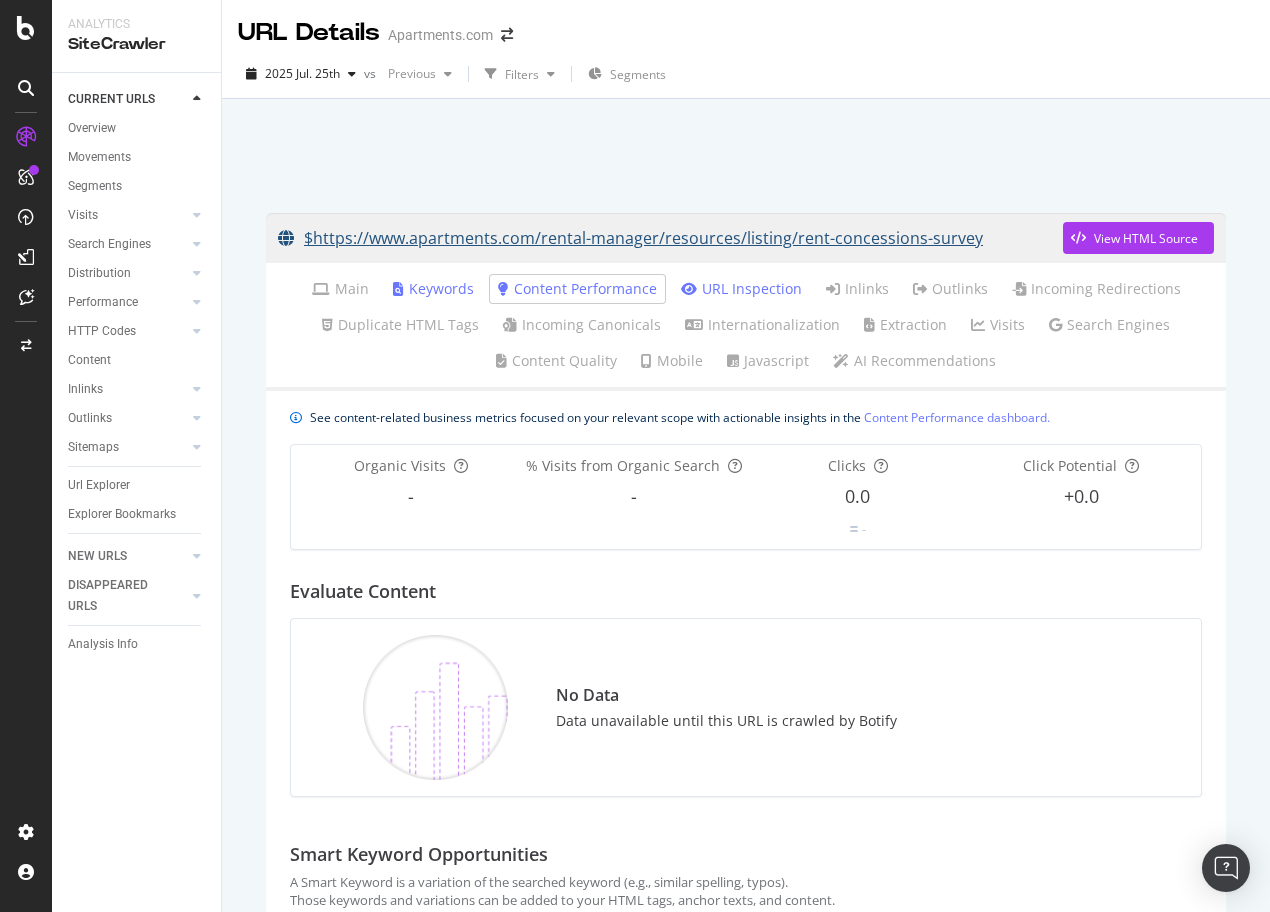 click on "$https://www.apartments.com/rental-manager/resources/listing/rent-concessions-survey" at bounding box center (670, 238) 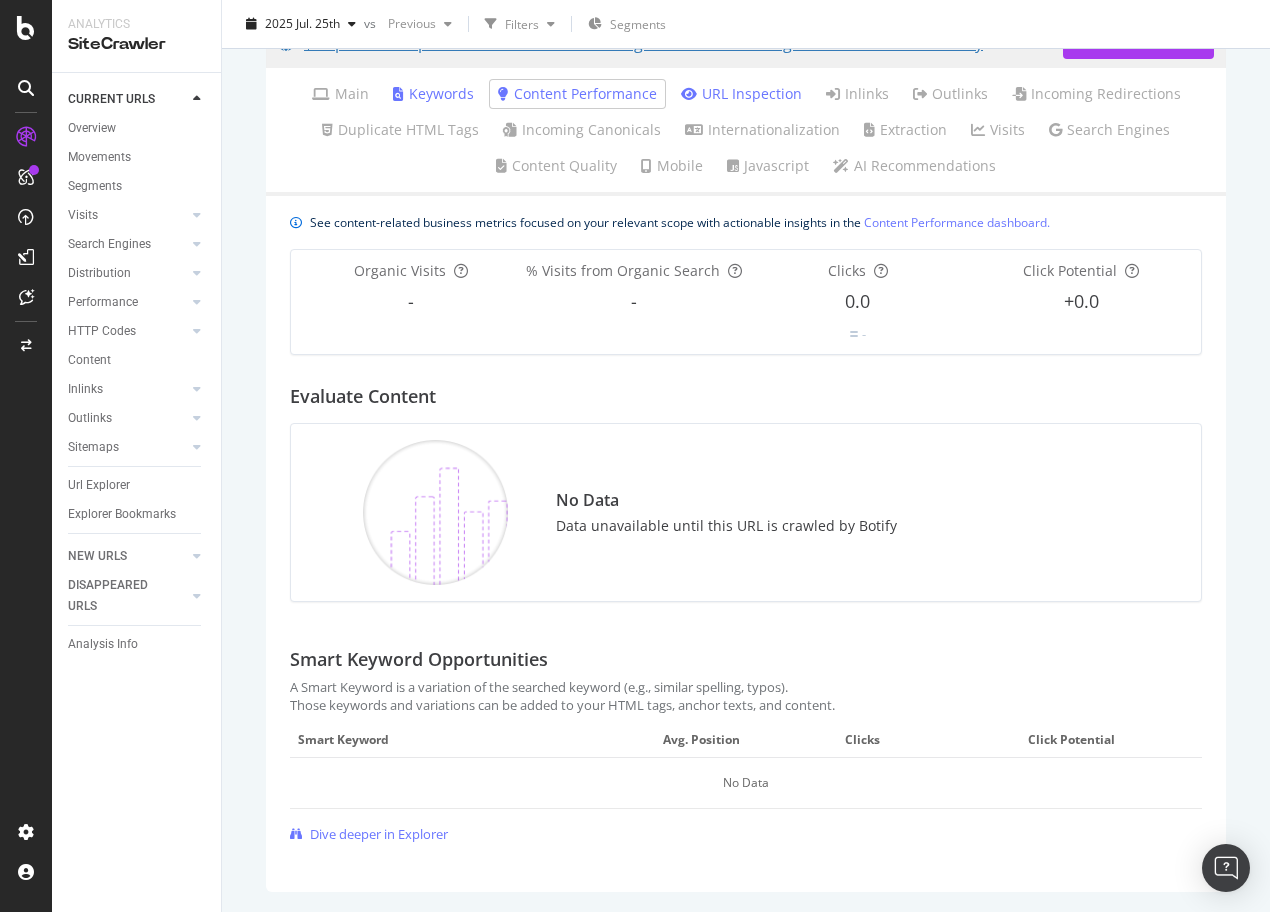 scroll, scrollTop: 0, scrollLeft: 0, axis: both 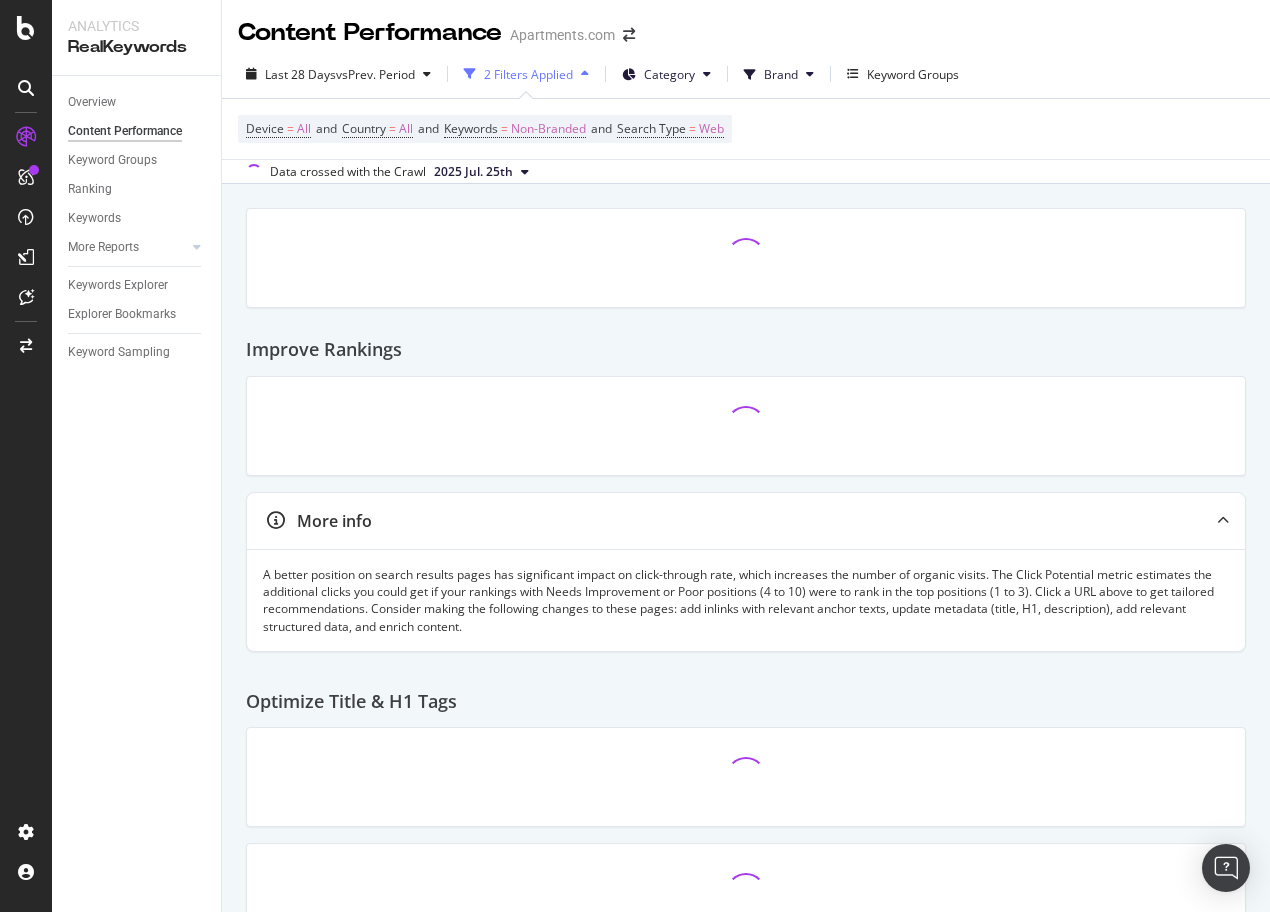 click on "2 Filters Applied" at bounding box center [528, 74] 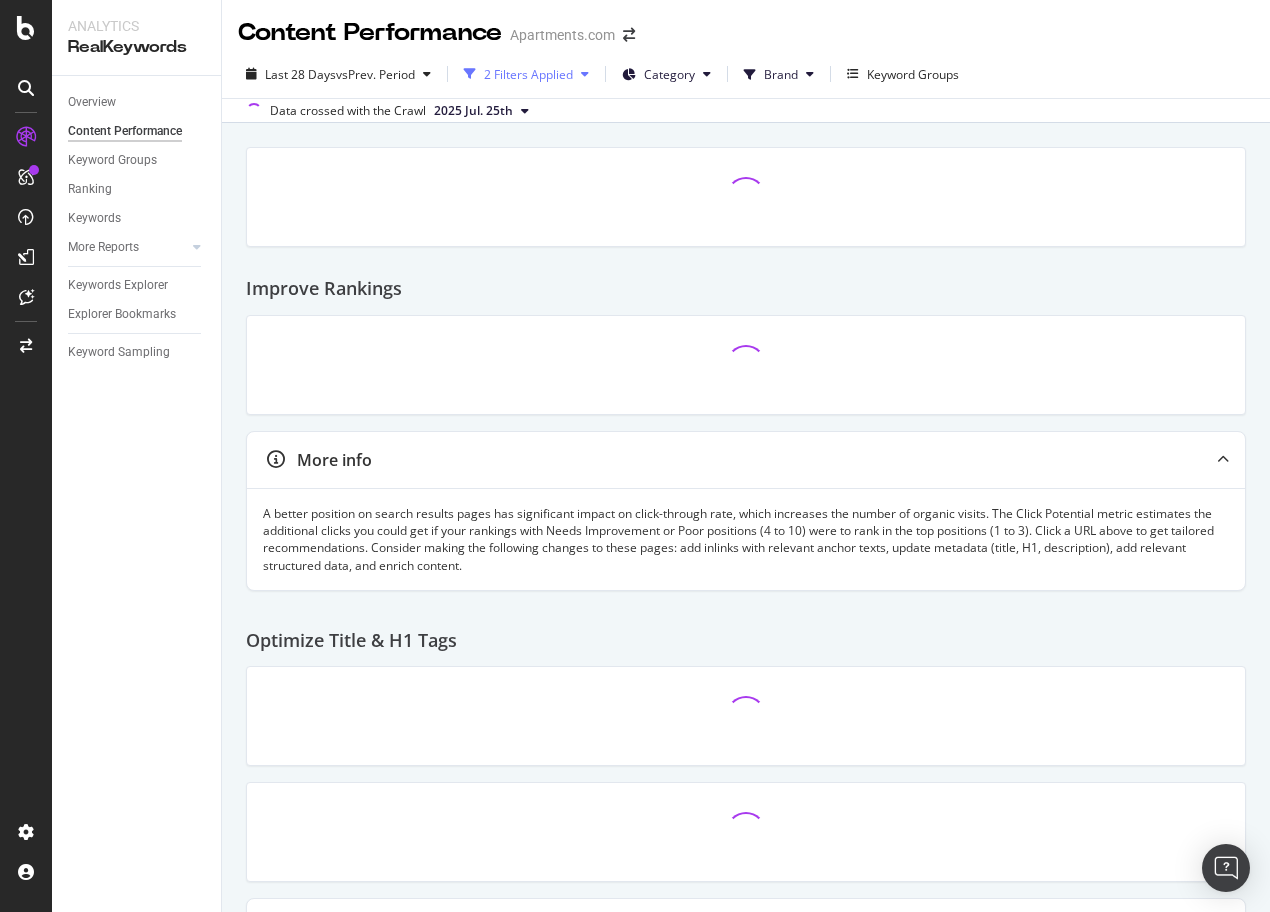 click on "2 Filters Applied" at bounding box center (528, 74) 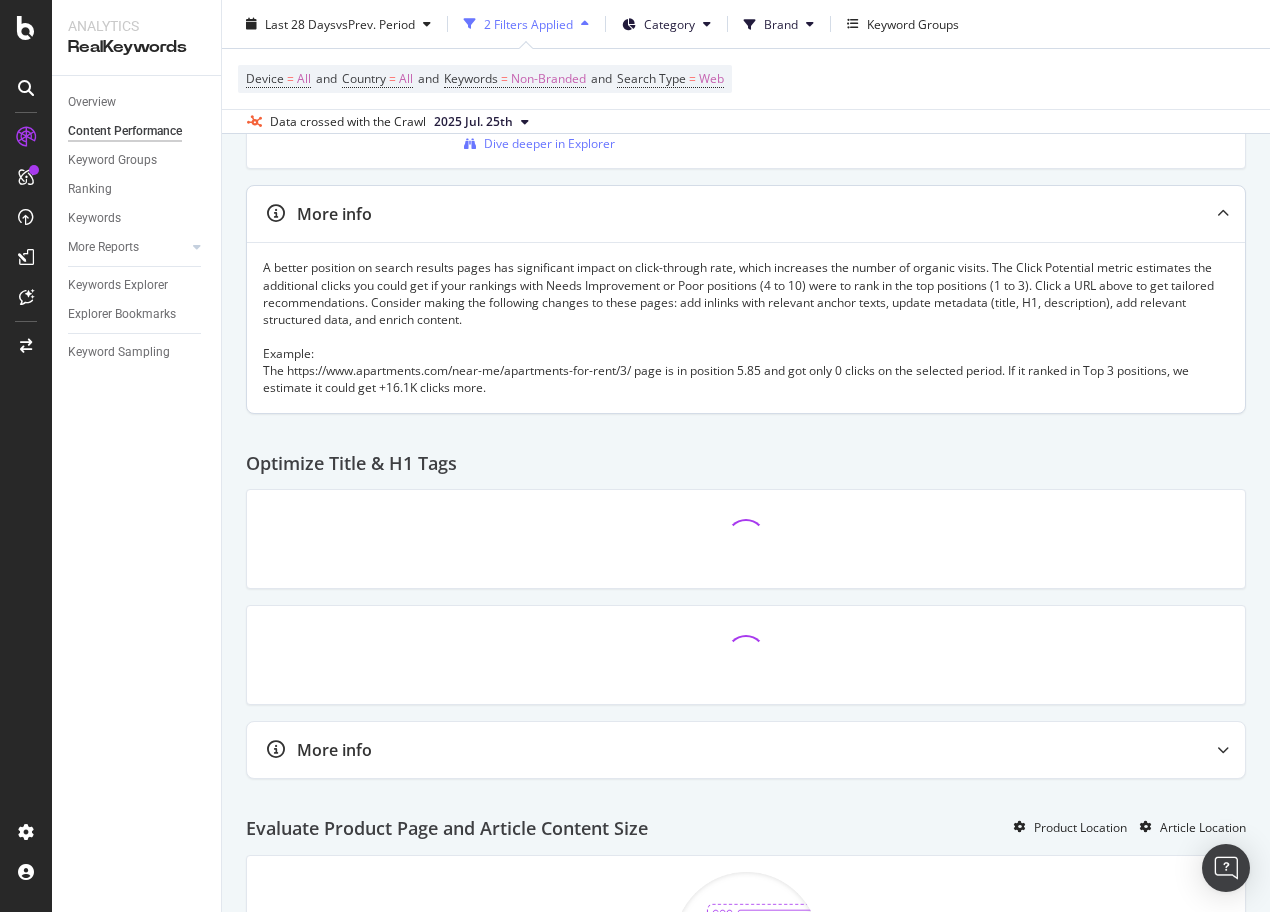 scroll, scrollTop: 0, scrollLeft: 0, axis: both 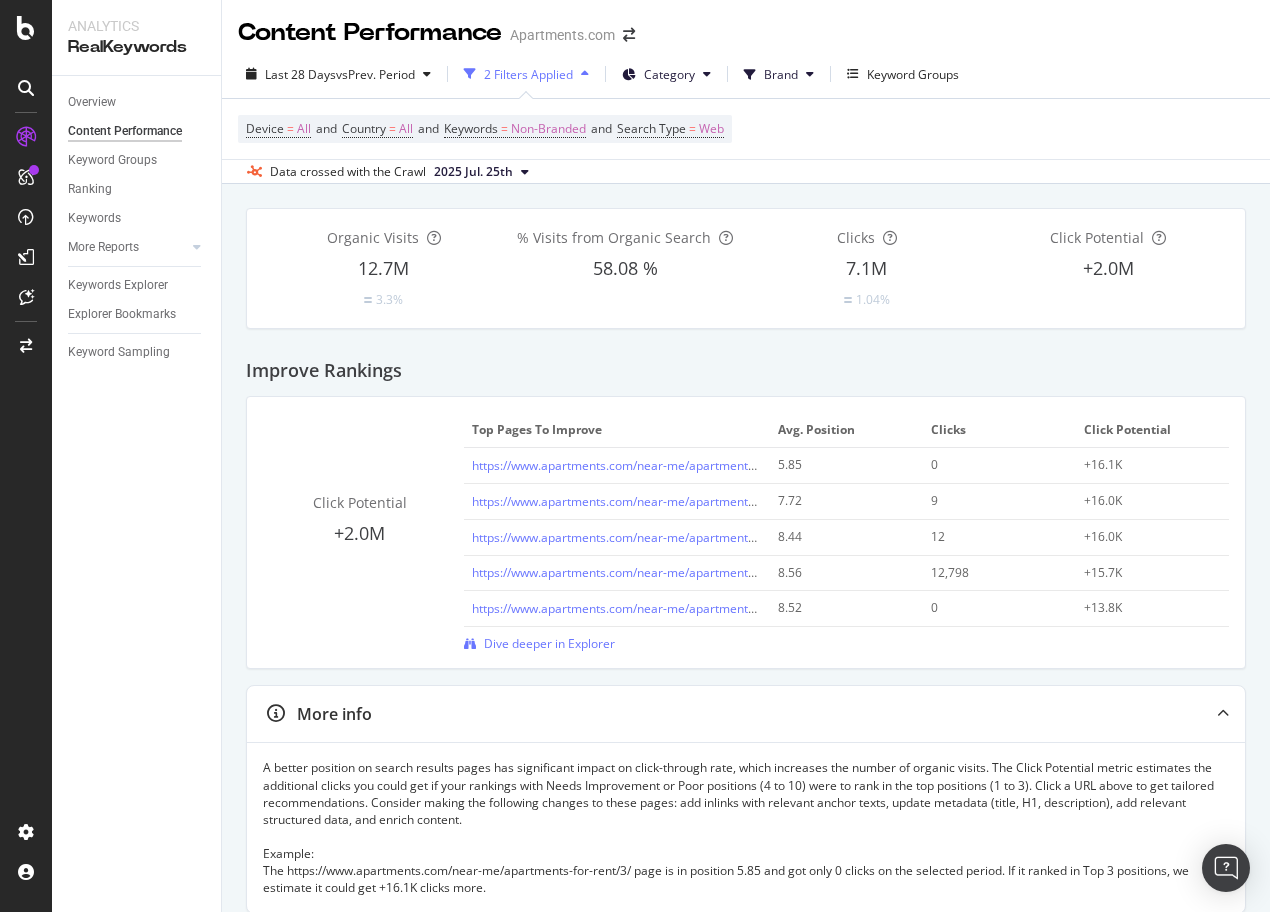 click on "Device   =     All  and  Country   =     All  and  Keywords   =     Non-Branded  and  Search Type   =     Web" at bounding box center (746, 129) 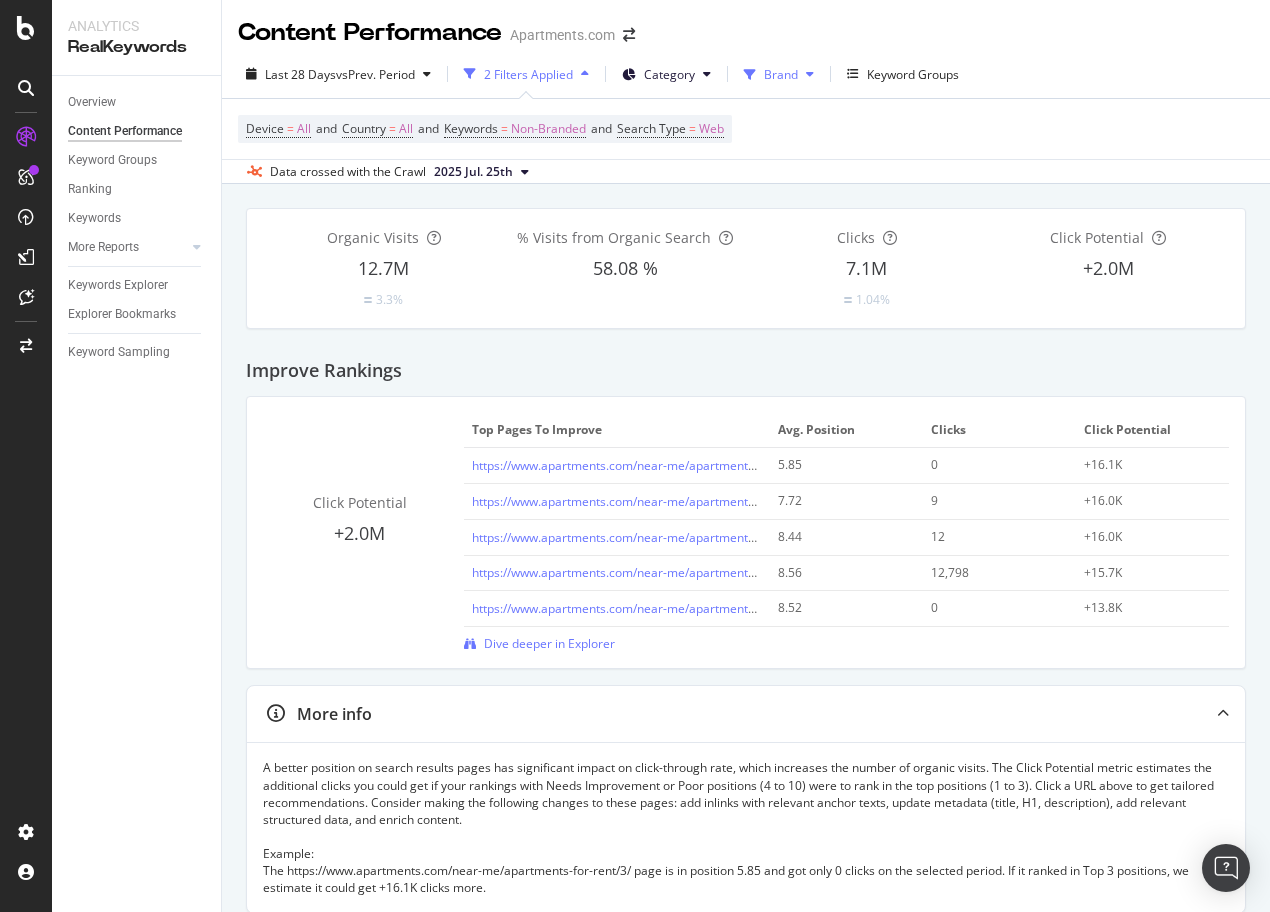 click on "Brand" at bounding box center [781, 74] 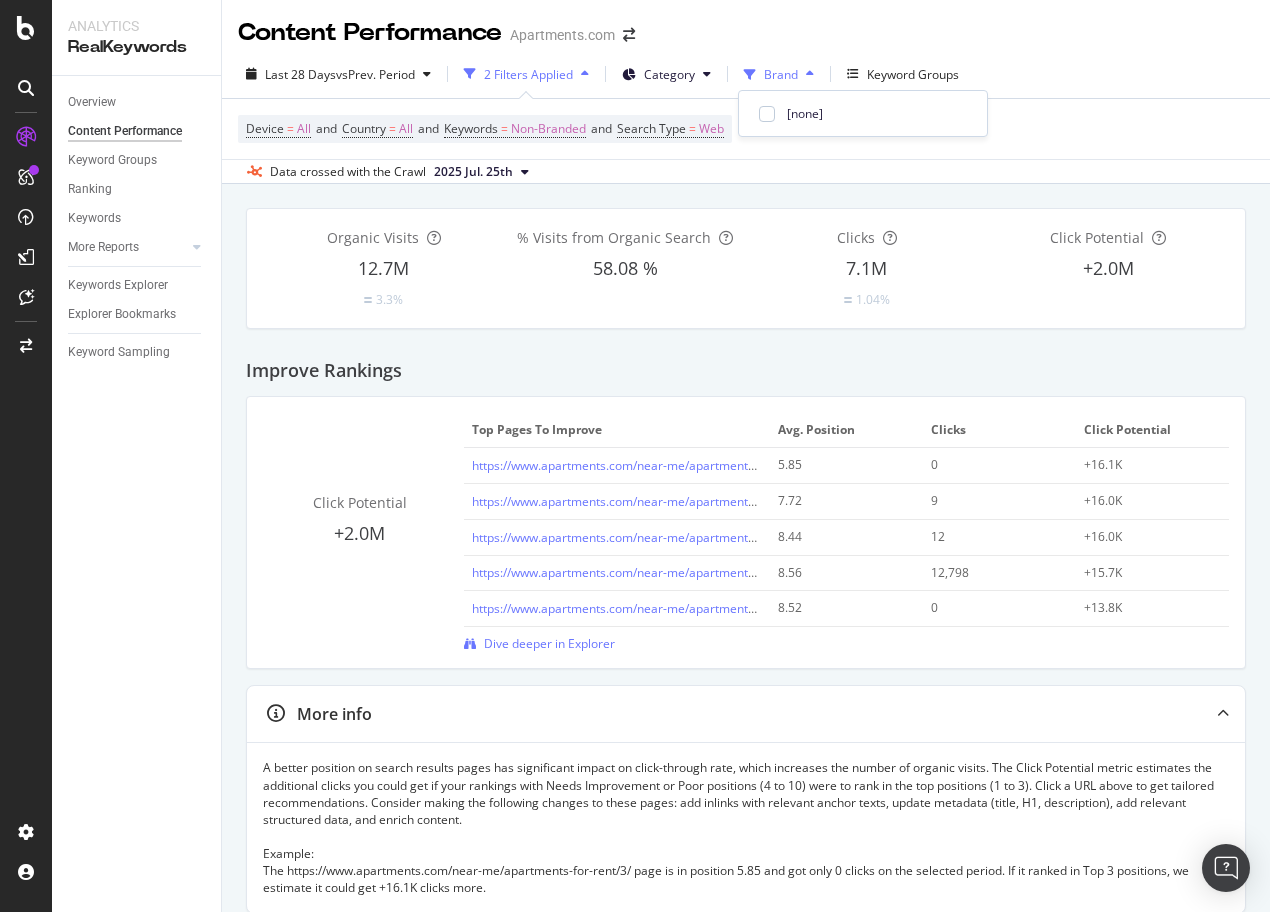 drag, startPoint x: 800, startPoint y: 71, endPoint x: 784, endPoint y: 71, distance: 16 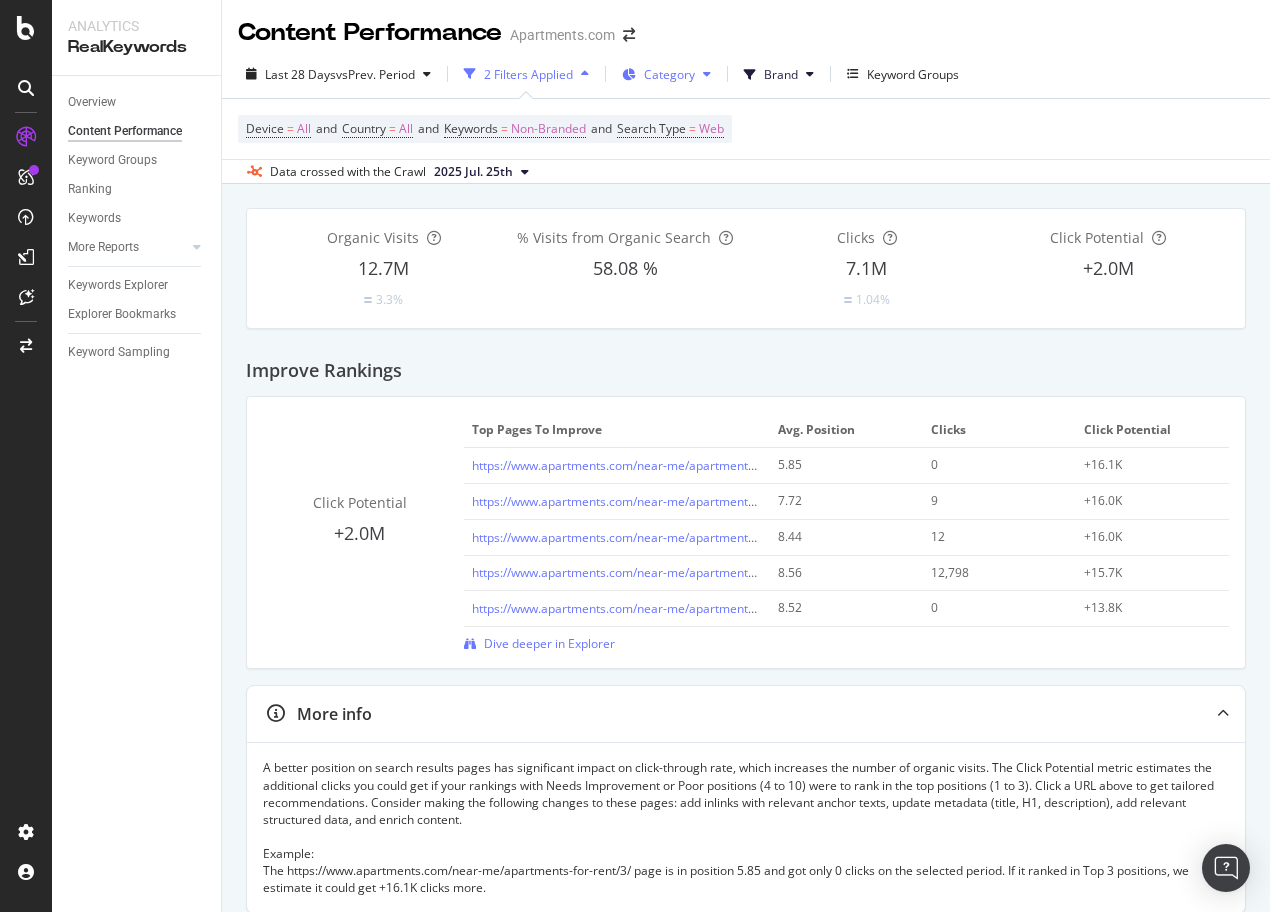 click on "Category" at bounding box center [666, 74] 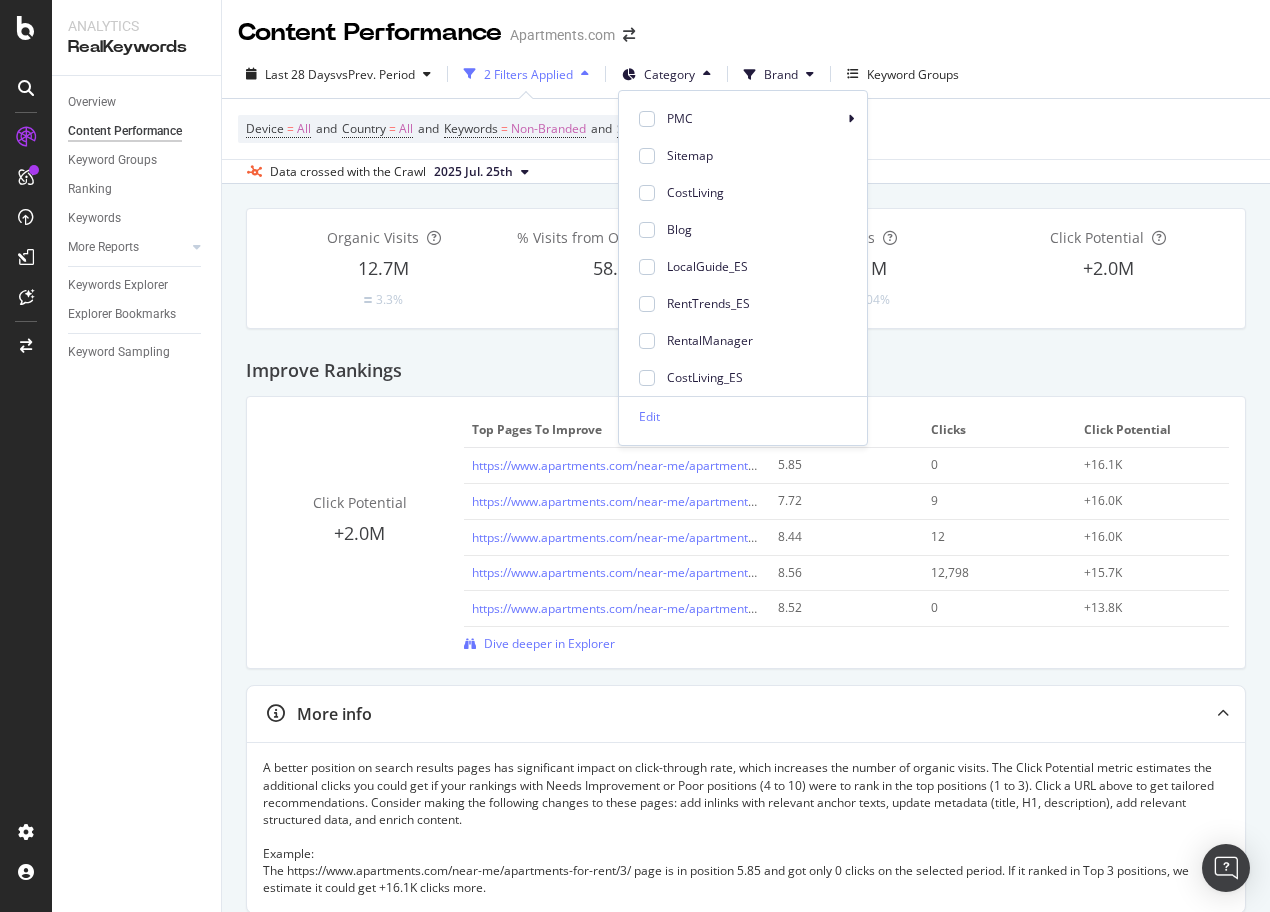 scroll, scrollTop: 300, scrollLeft: 0, axis: vertical 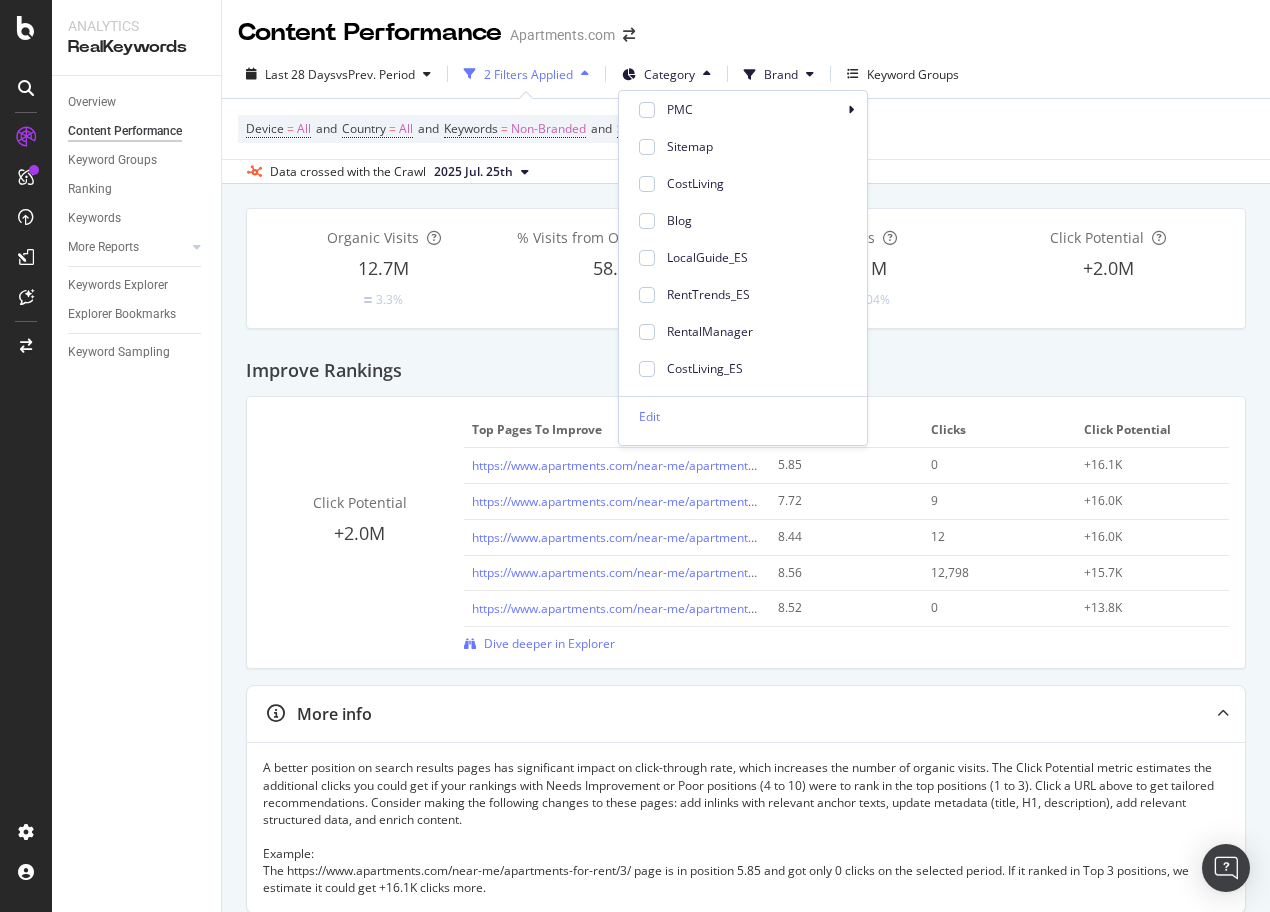click on "RentalManager" at bounding box center [759, 332] 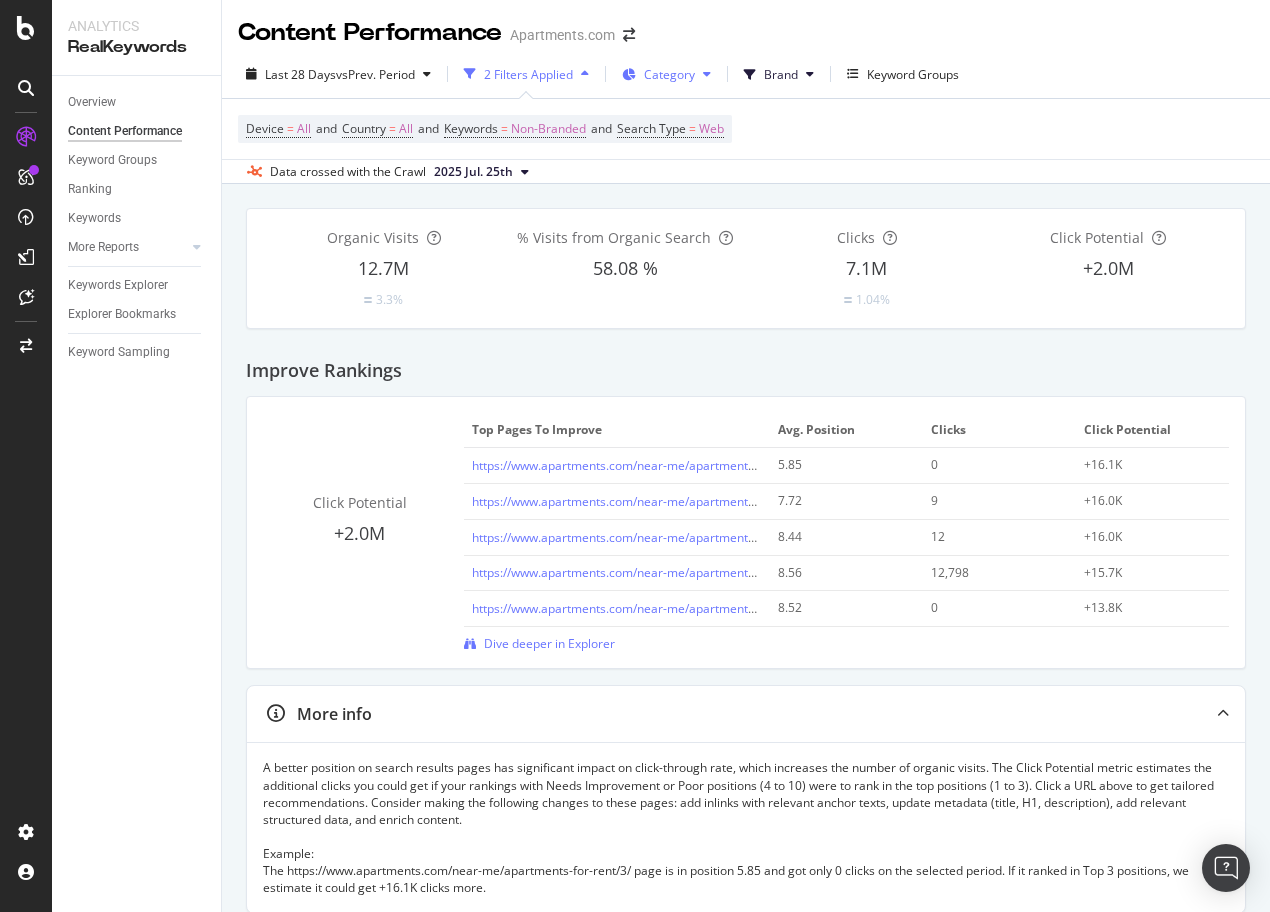 click on "Category" at bounding box center (666, 74) 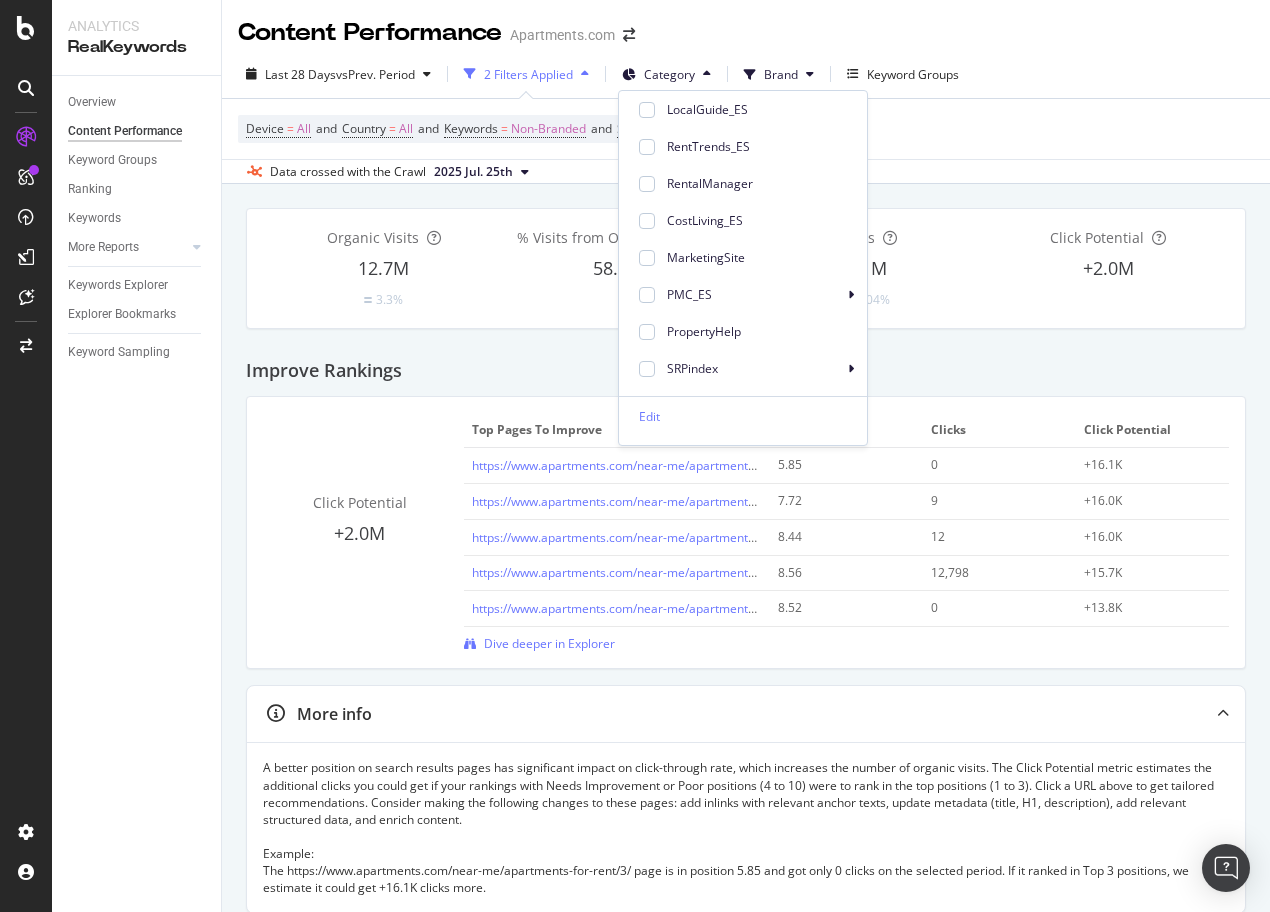 scroll, scrollTop: 405, scrollLeft: 0, axis: vertical 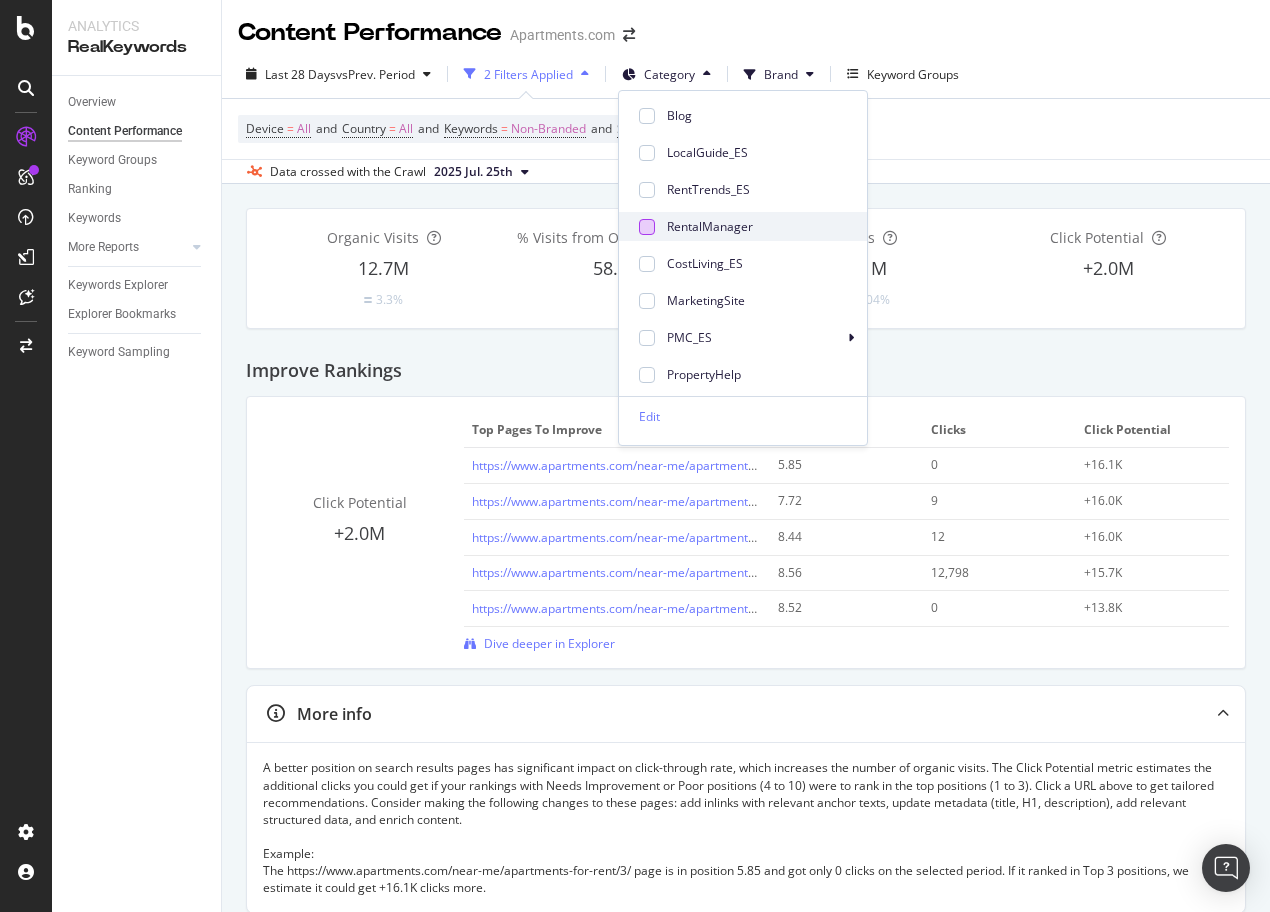 click at bounding box center [647, 227] 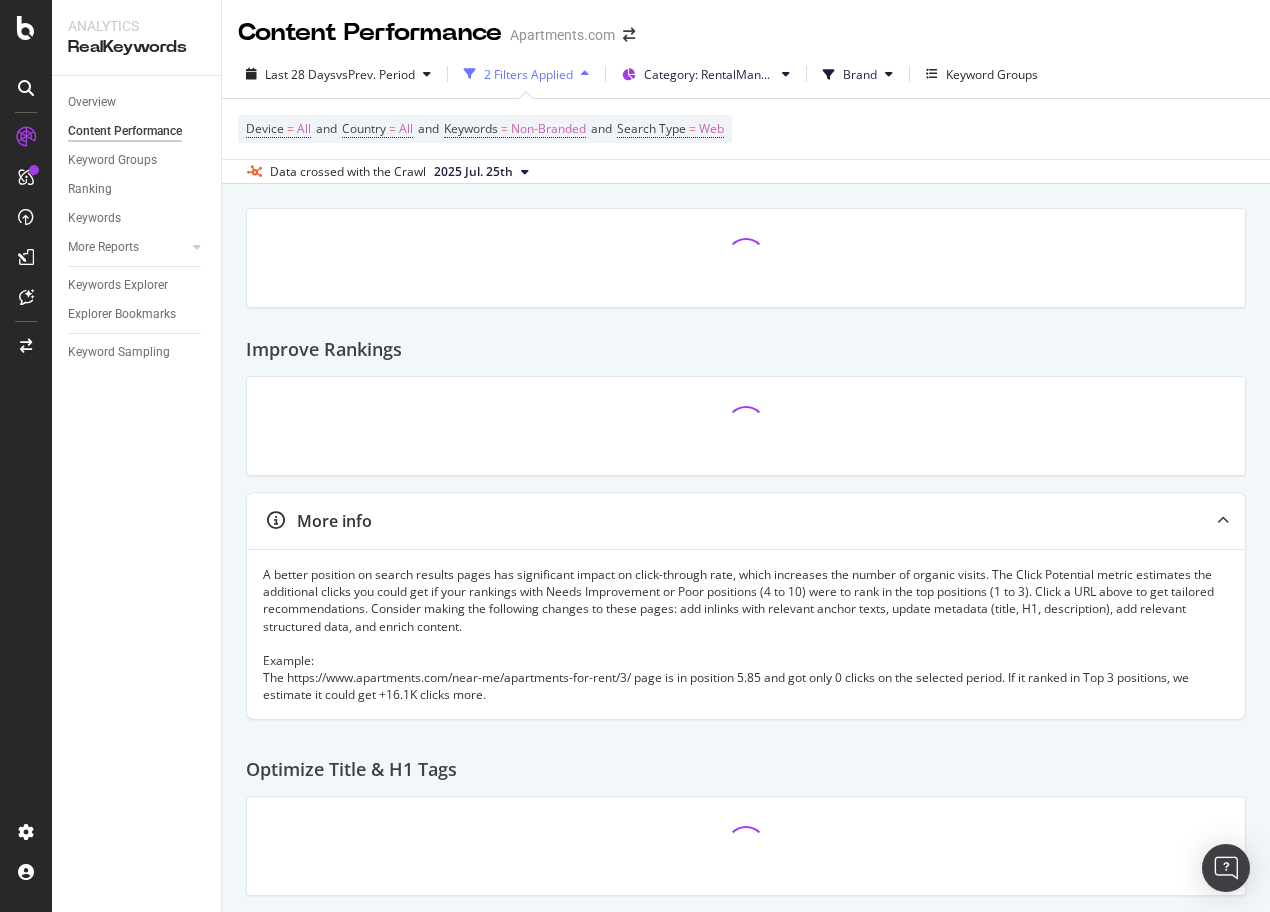 click on "Device   =     All  and  Country   =     All  and  Keywords   =     Non-Branded  and  Search Type   =     Web" at bounding box center (746, 129) 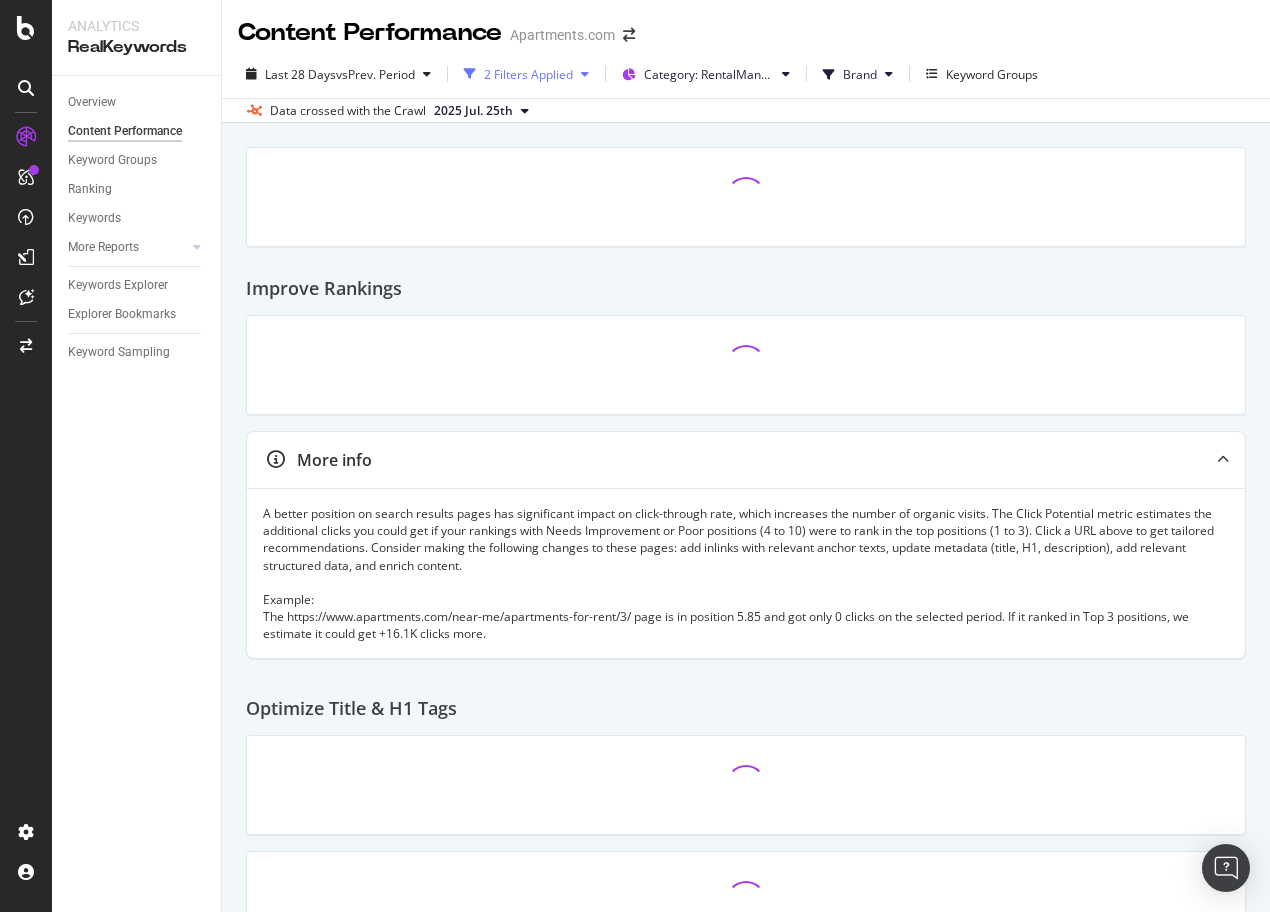 click on "2 Filters Applied" at bounding box center [528, 74] 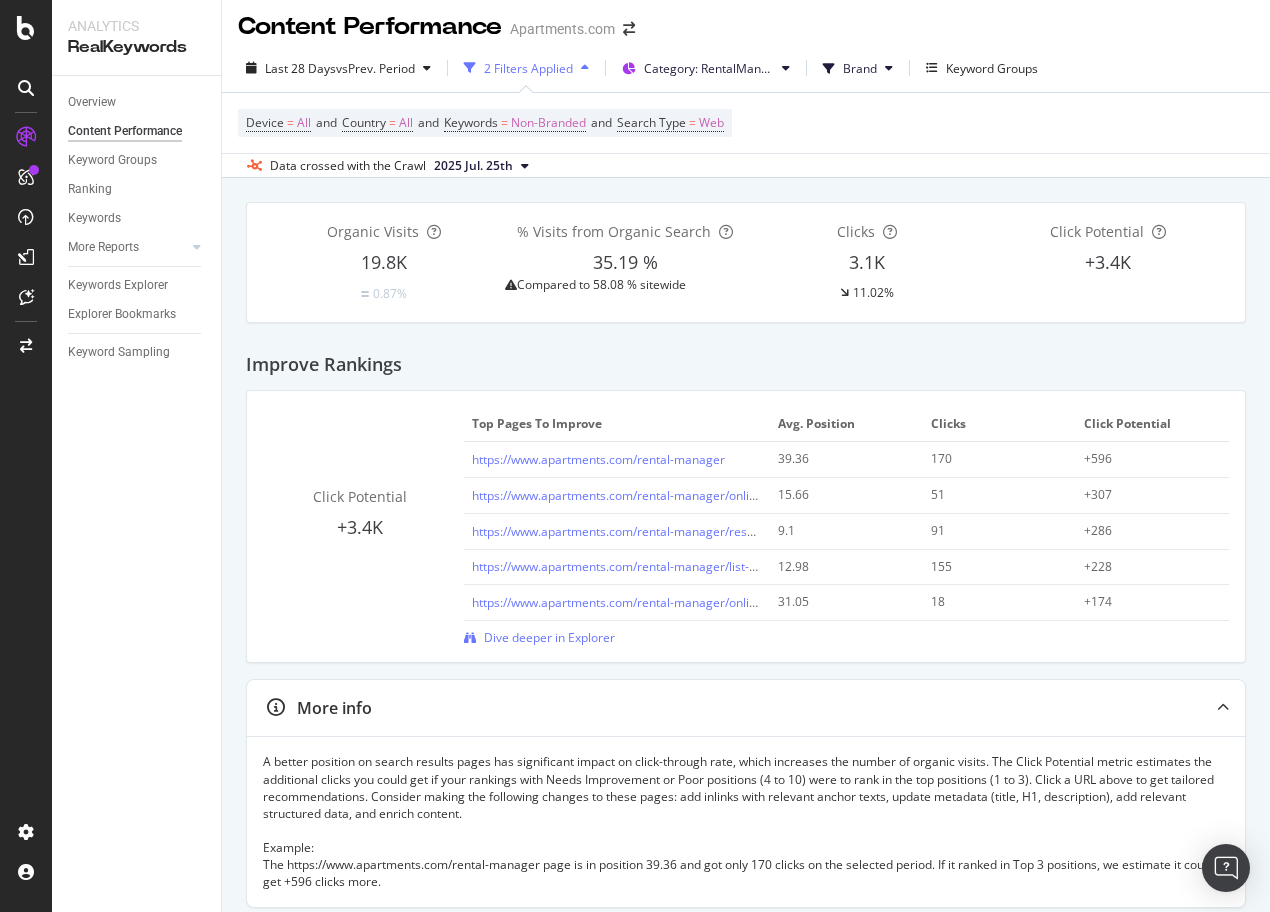 scroll, scrollTop: 0, scrollLeft: 0, axis: both 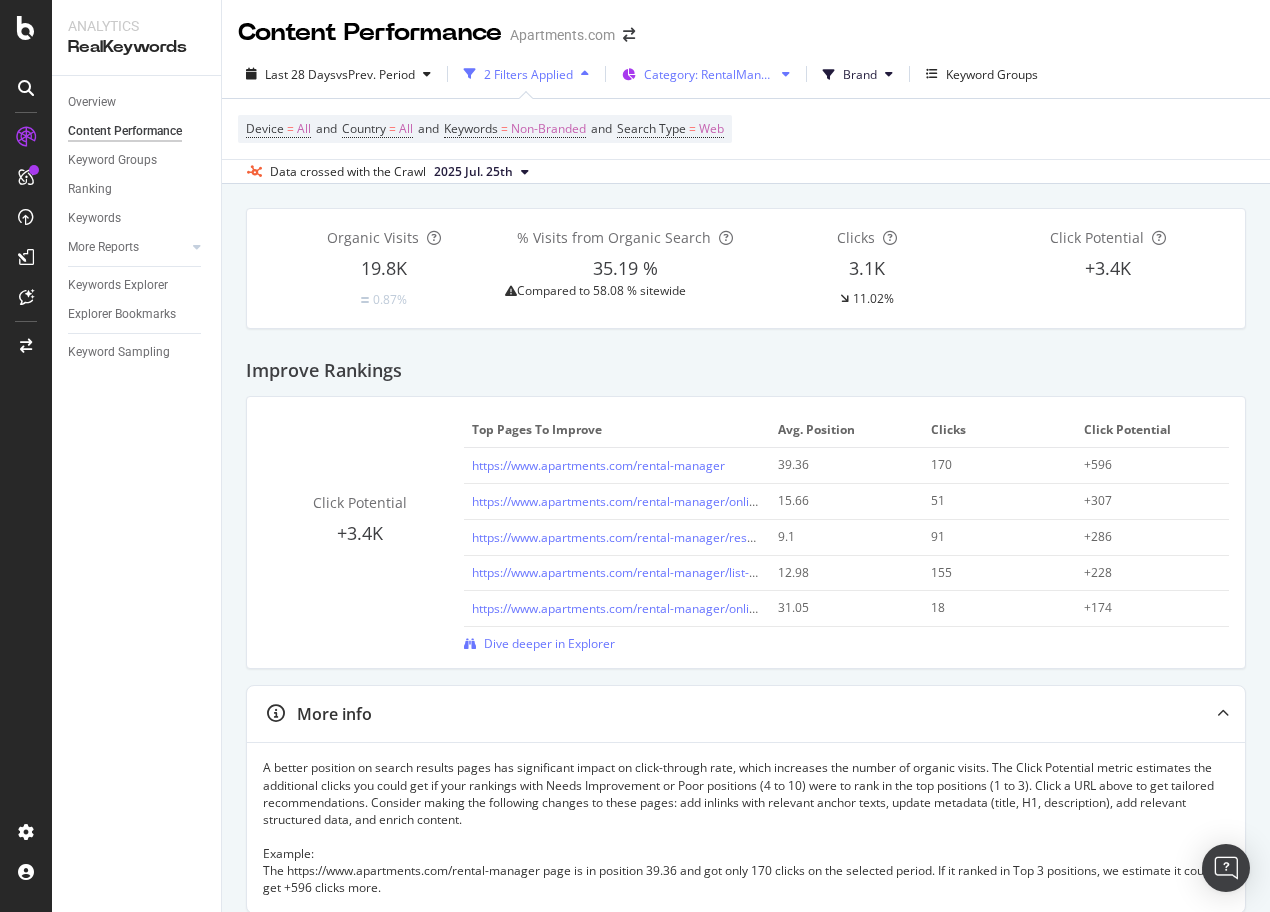 click on "Category: RentalManager" at bounding box center (709, 74) 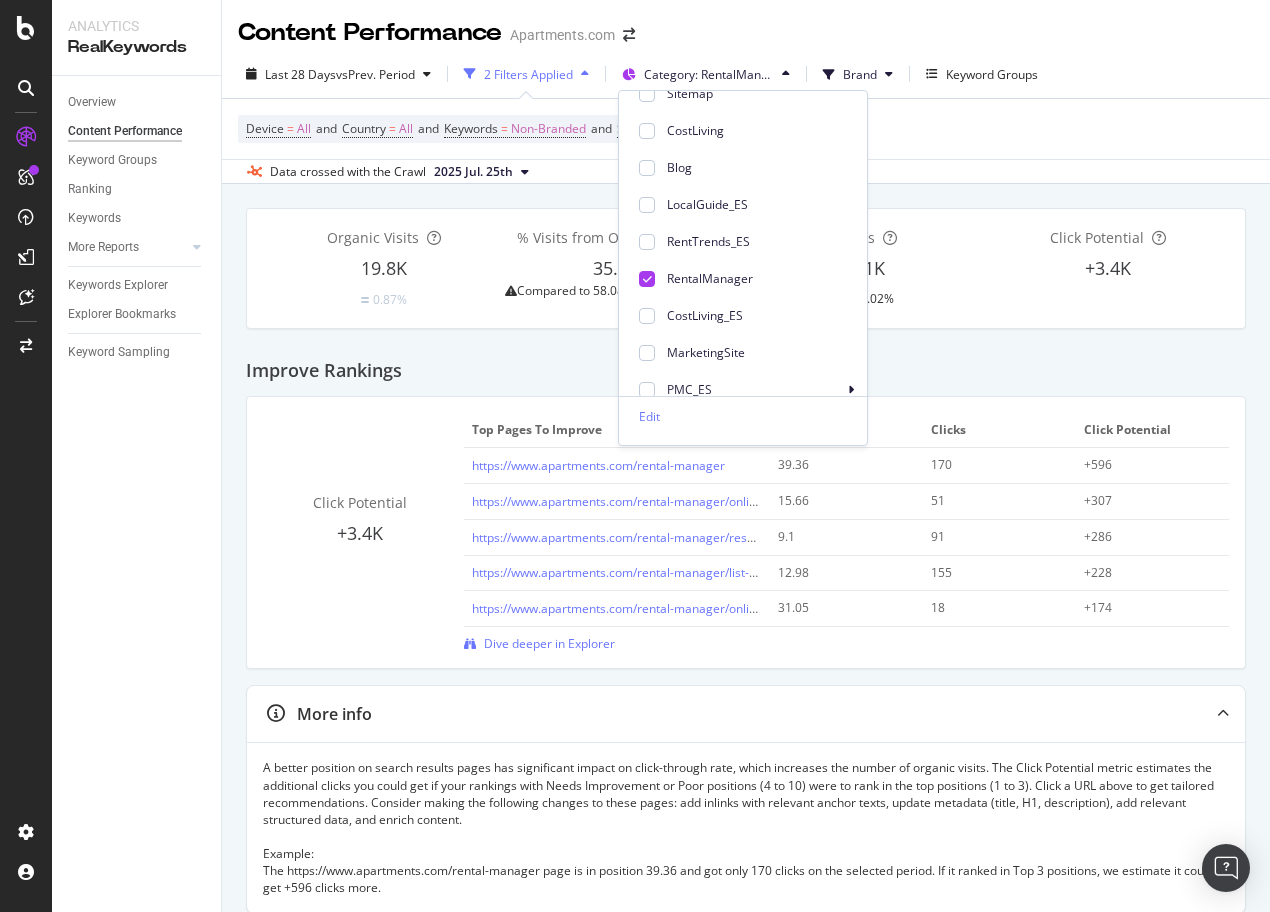 scroll, scrollTop: 386, scrollLeft: 0, axis: vertical 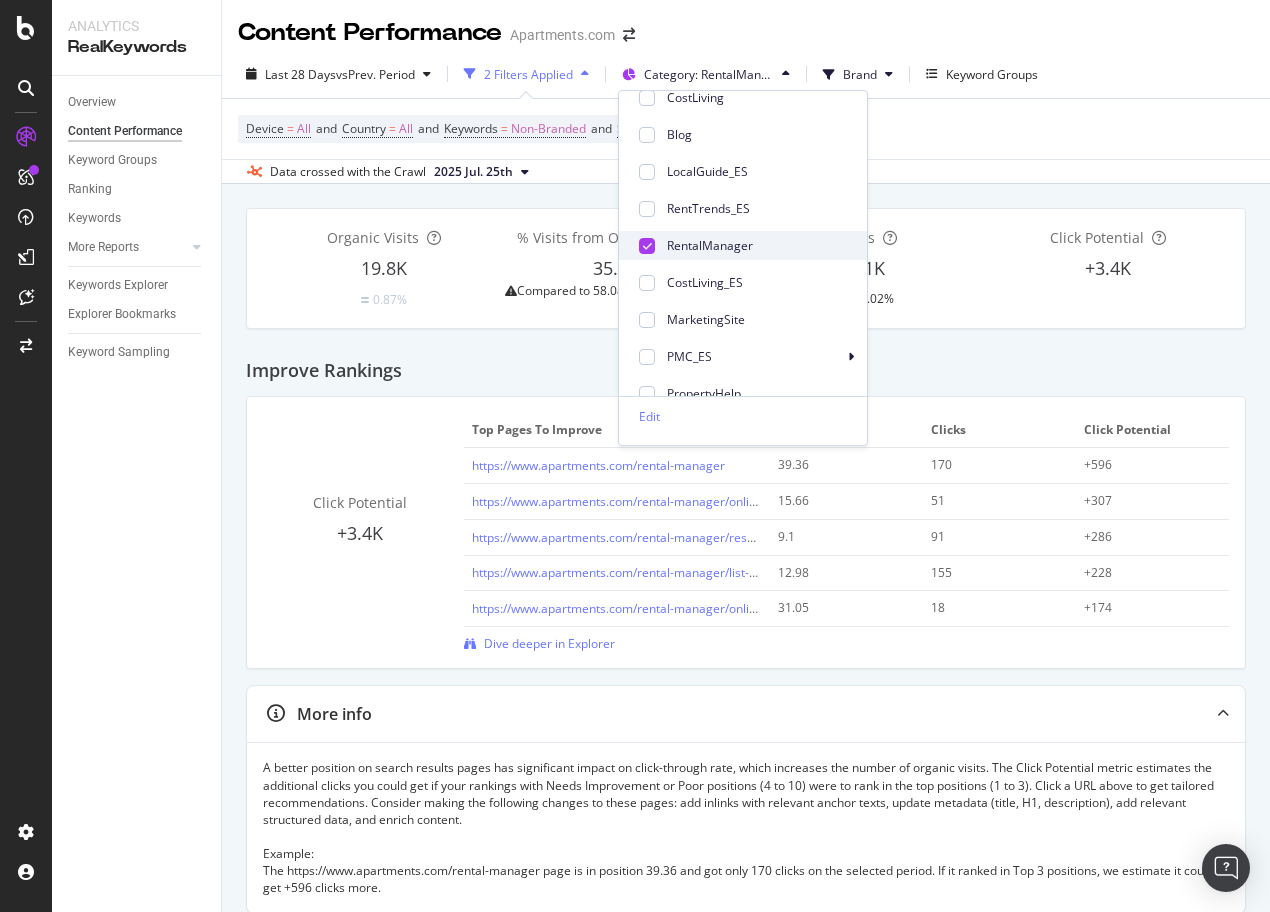 click at bounding box center [647, 246] 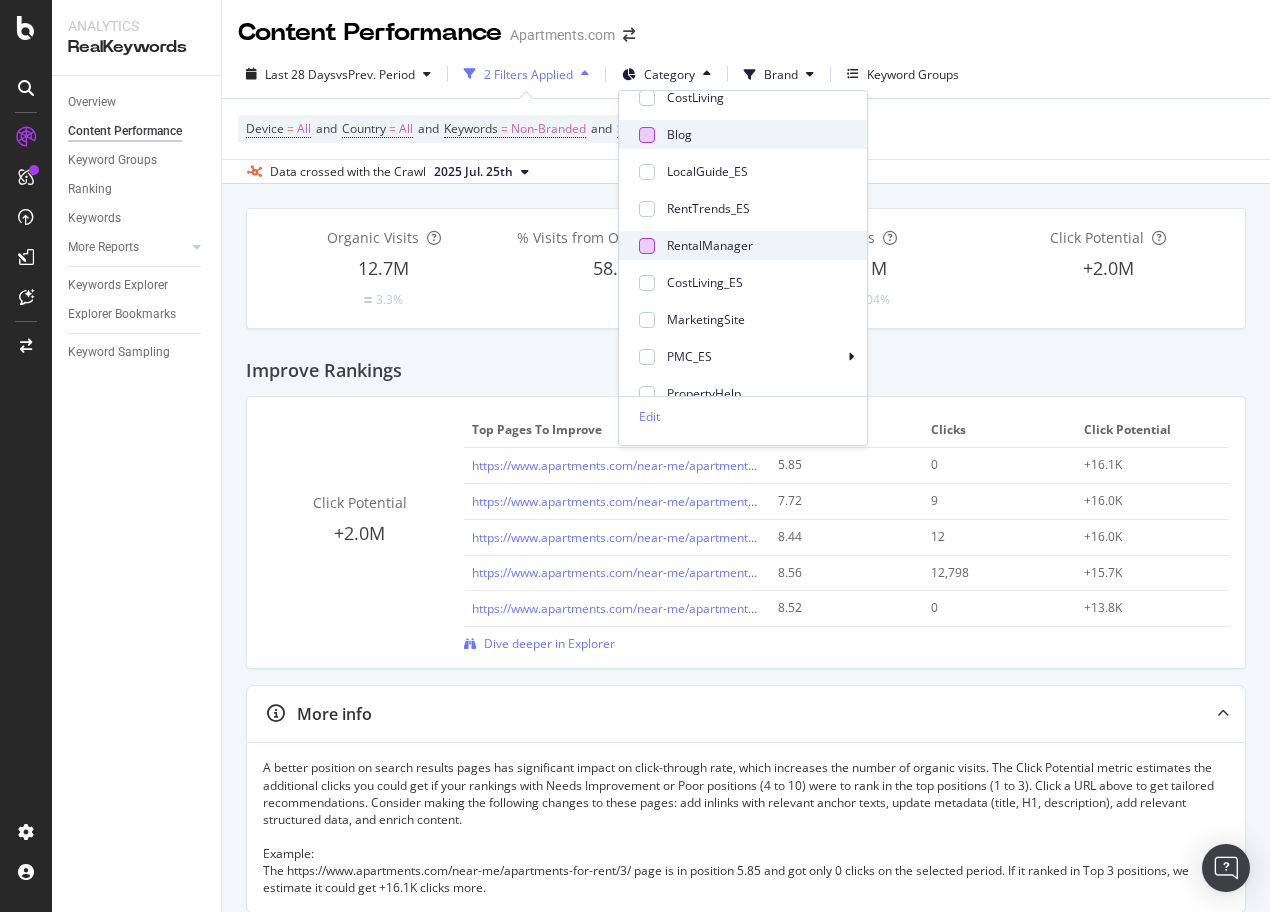 click at bounding box center [647, 135] 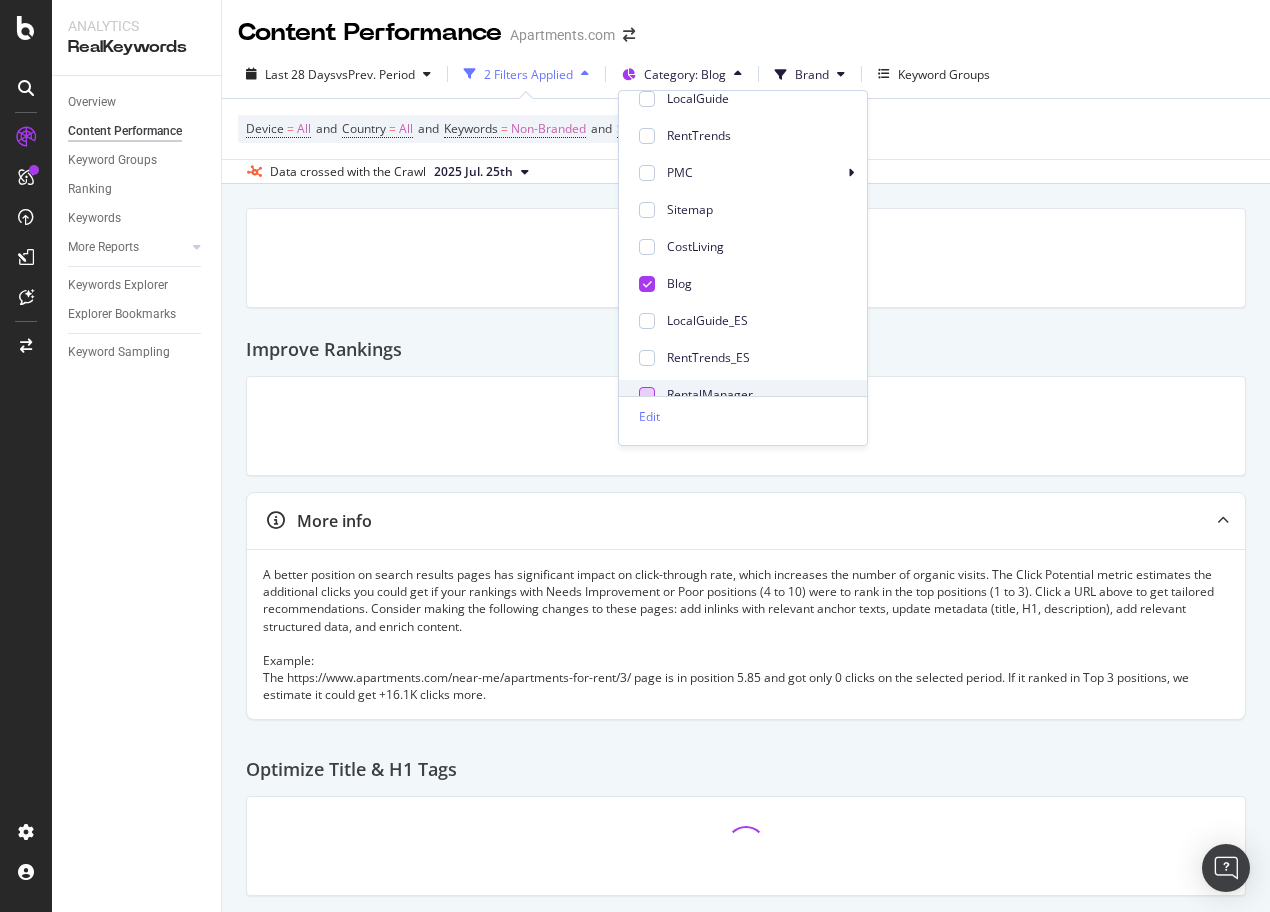 scroll, scrollTop: 205, scrollLeft: 0, axis: vertical 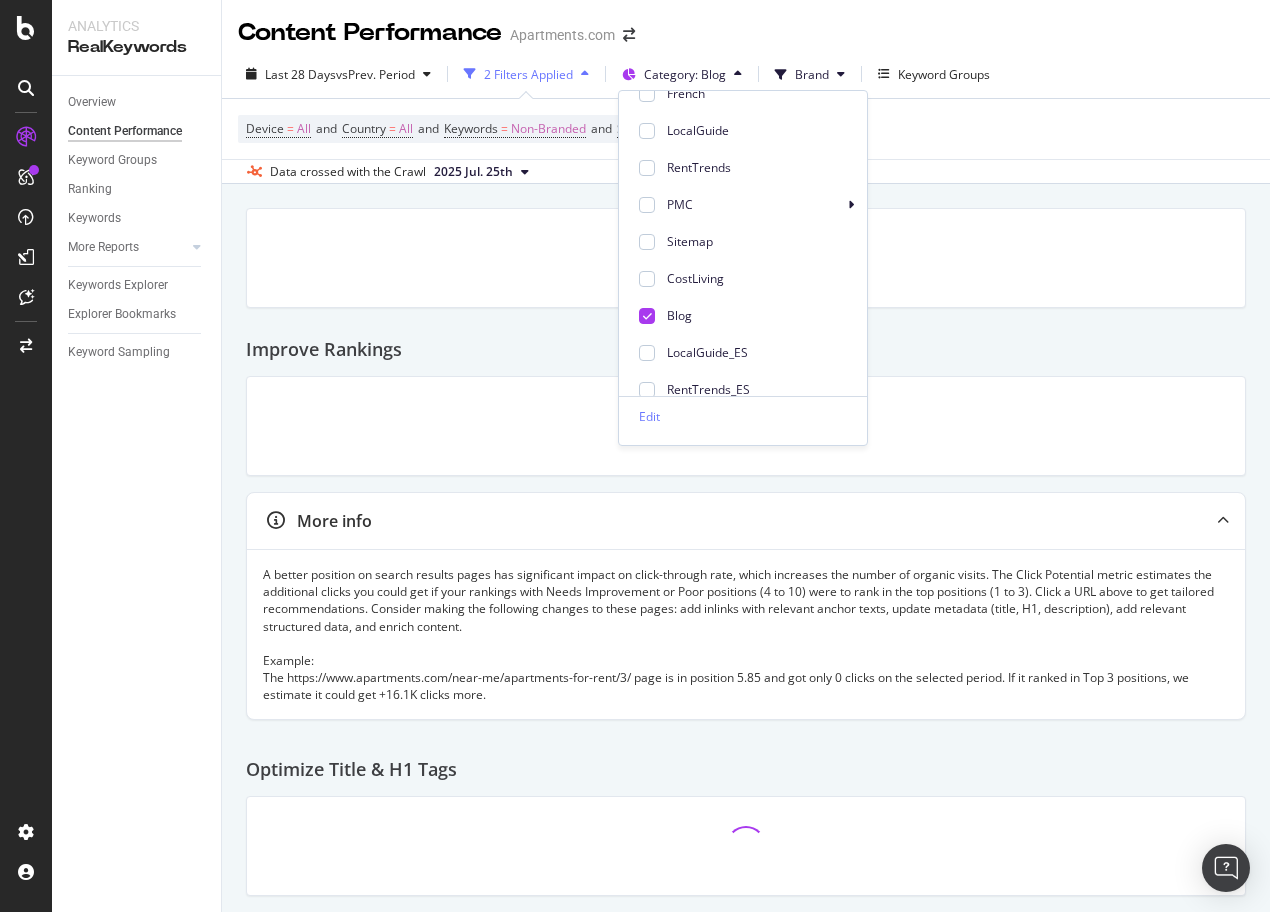 click on "Improve Rankings" at bounding box center [746, 342] 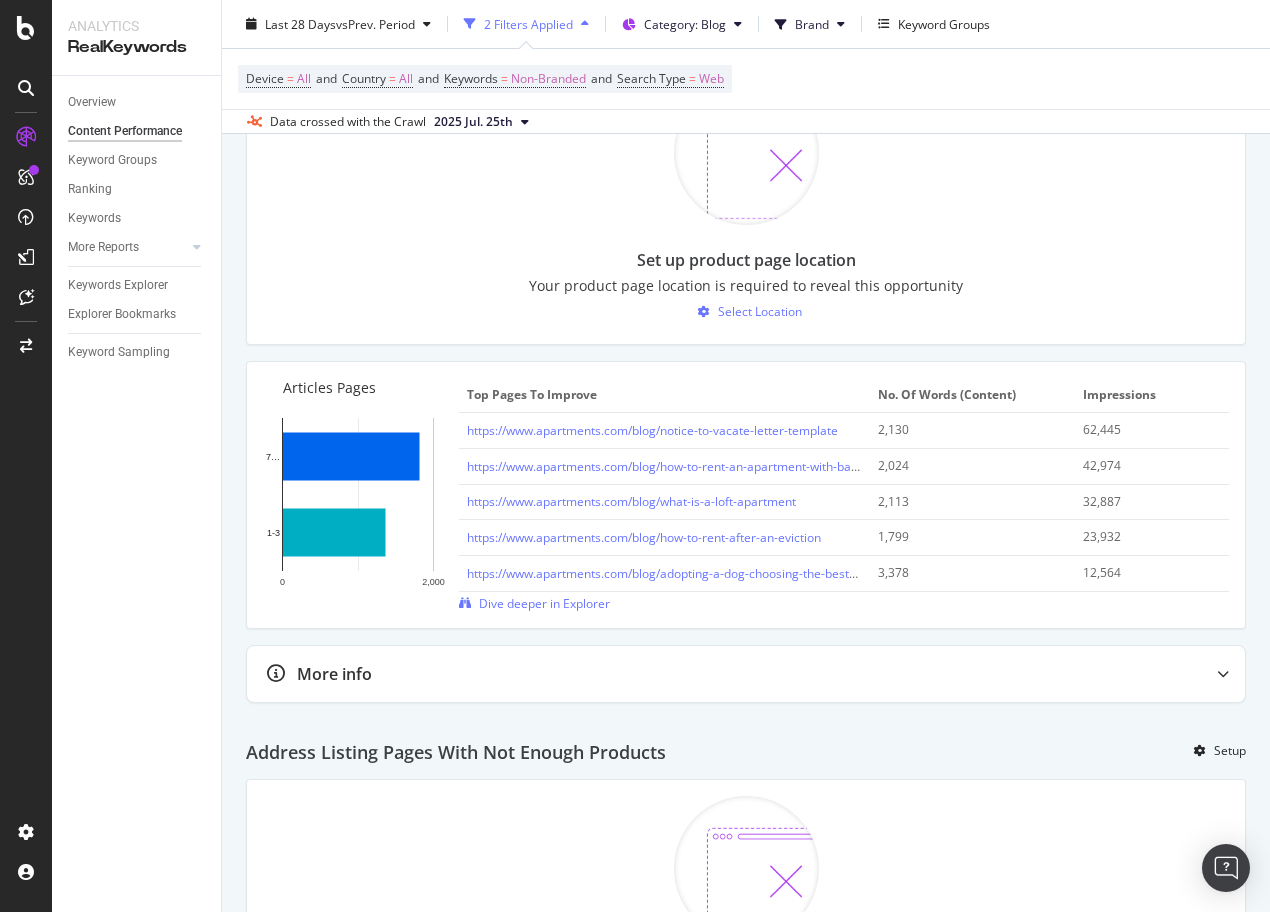 scroll, scrollTop: 1155, scrollLeft: 0, axis: vertical 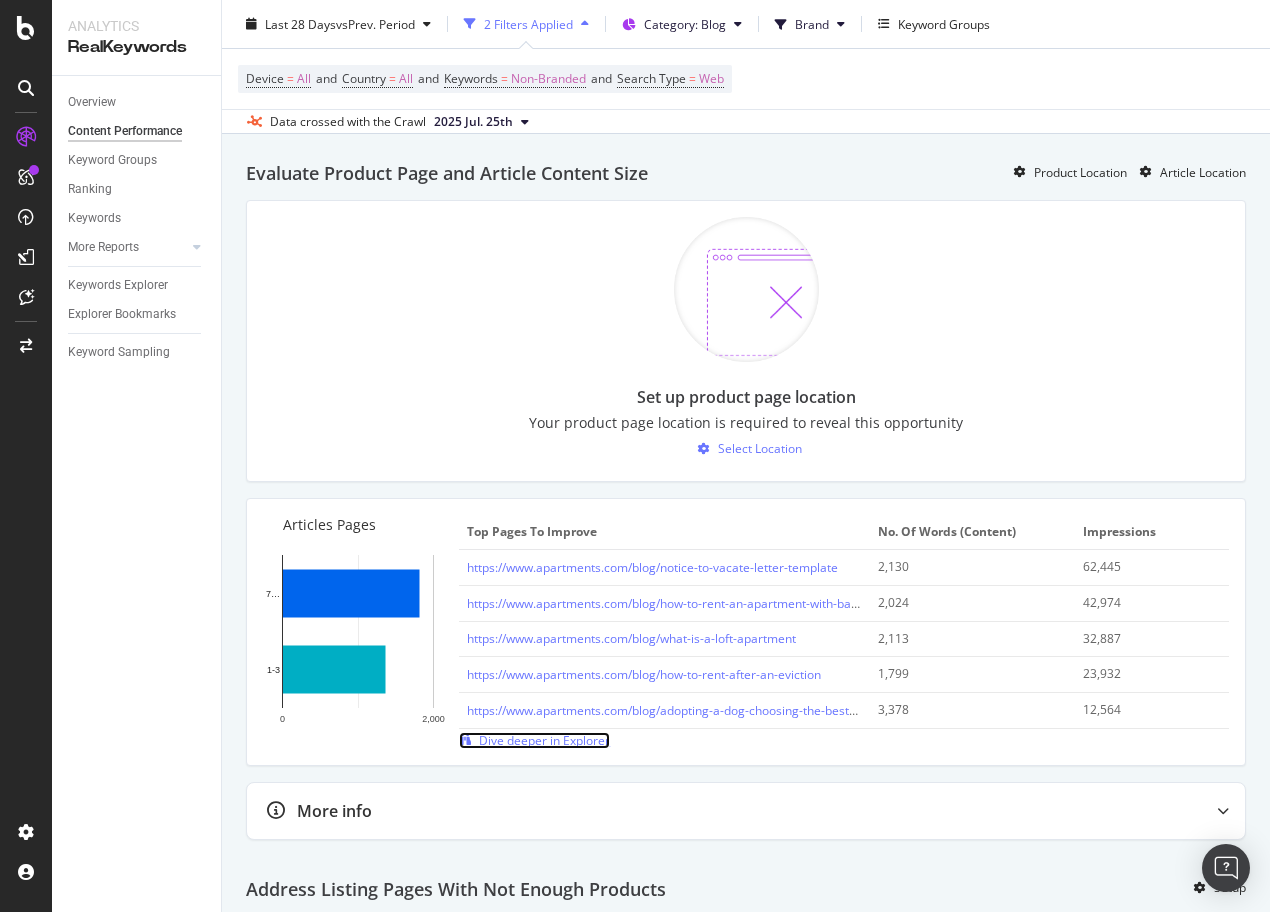 click on "Dive deeper in Explorer" at bounding box center (544, 740) 